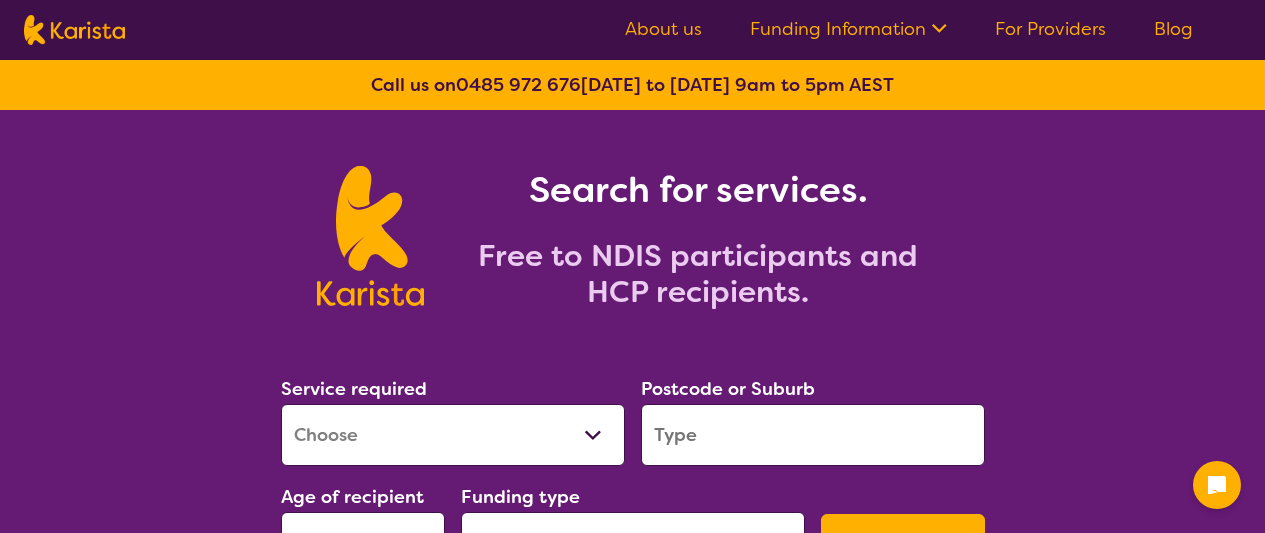 scroll, scrollTop: 0, scrollLeft: 0, axis: both 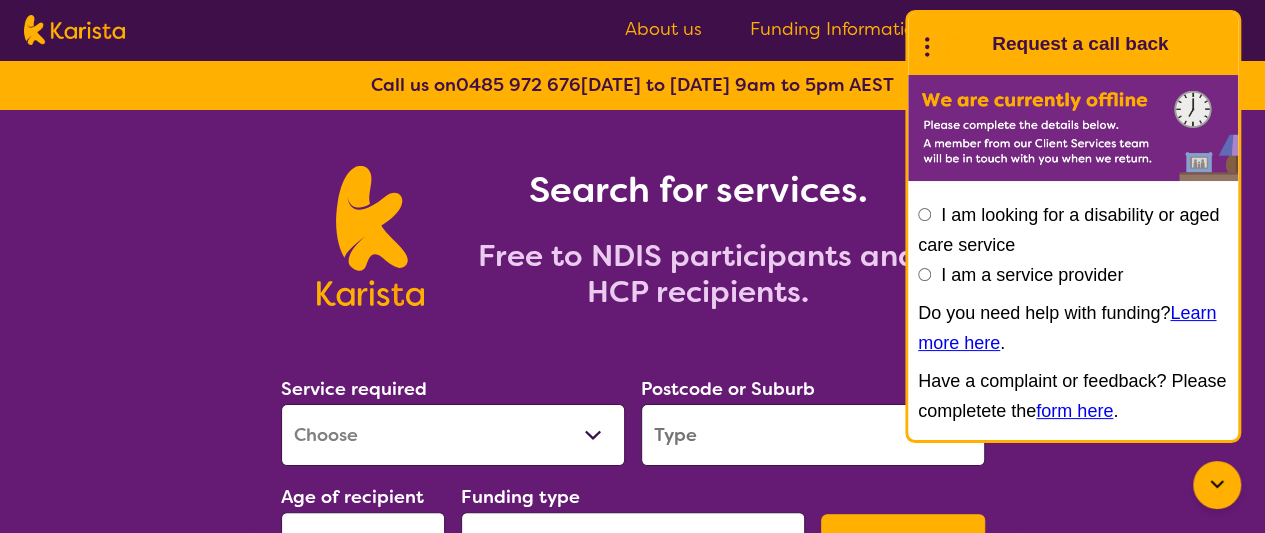 select on "Personal care" 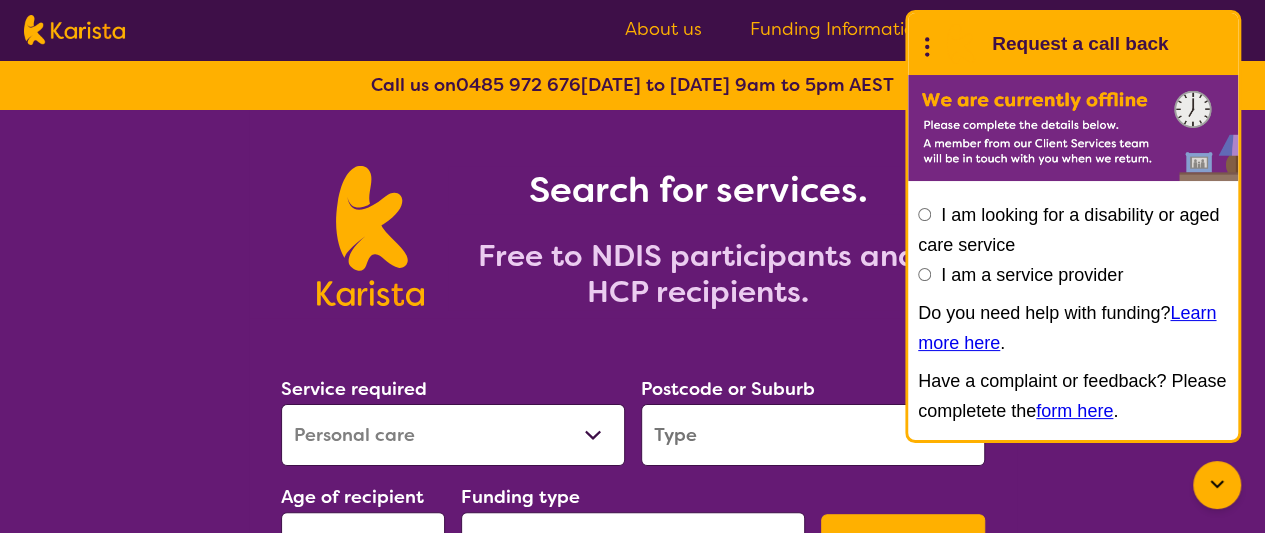 click on "Allied Health Assistant Assessment ([MEDICAL_DATA] or [MEDICAL_DATA]) Behaviour support Counselling Dietitian Domestic and home help Employment Support Exercise physiology Home Care Package Provider Key Worker NDIS Plan management NDIS Support Coordination Nursing services [MEDICAL_DATA] Personal care Physiotherapy [MEDICAL_DATA] Psychology Psychosocial Recovery Coach Respite [MEDICAL_DATA] Support worker Supported accommodation" at bounding box center (453, 435) 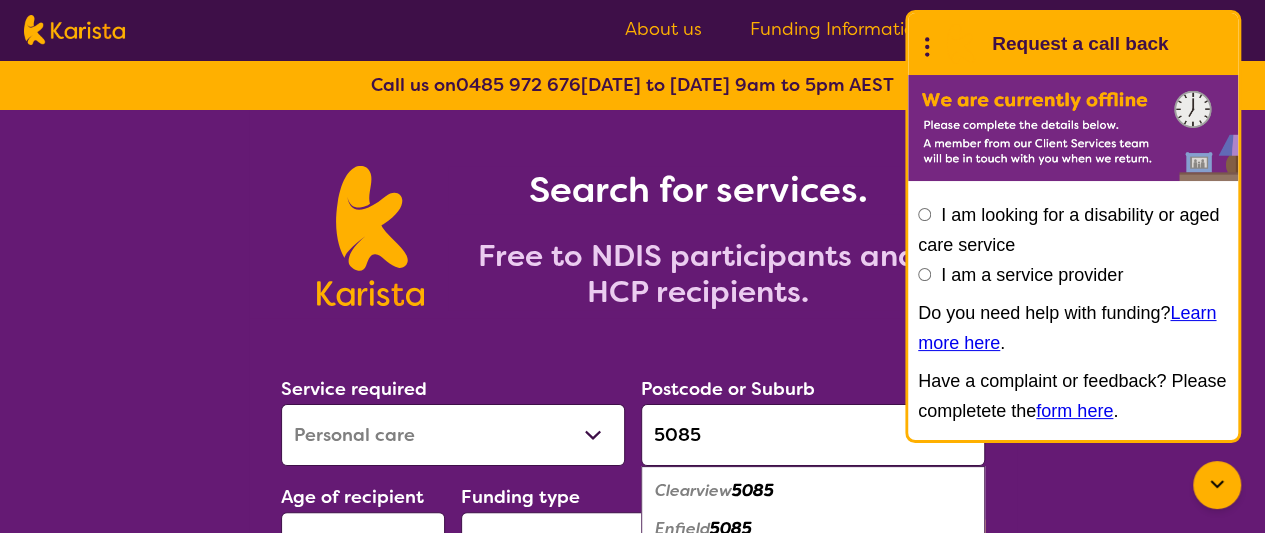 type on "5085" 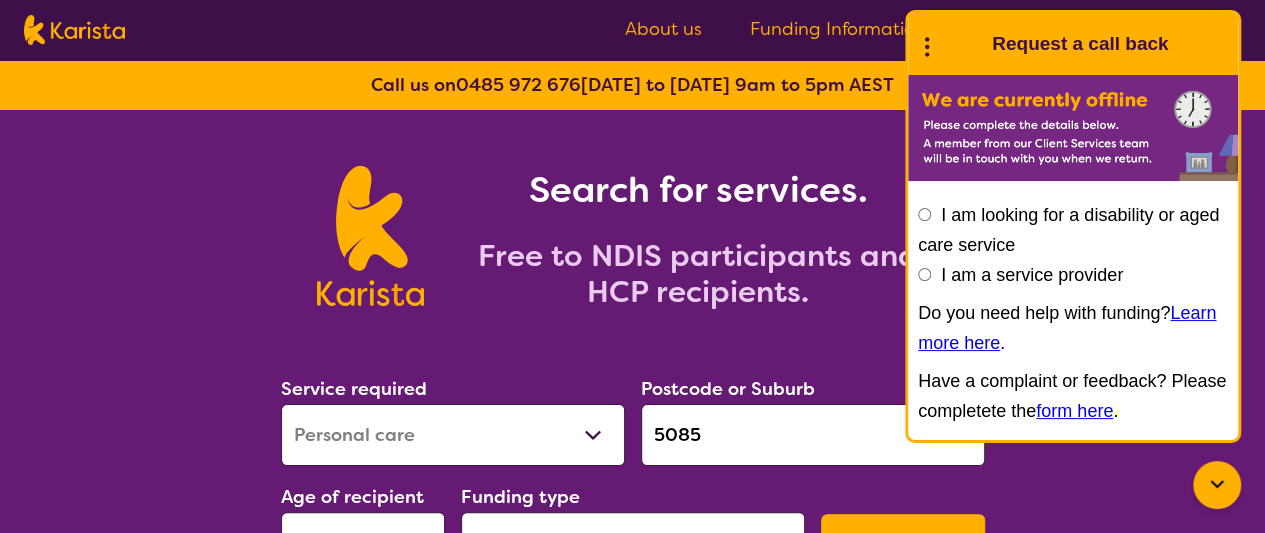 click on "Search for services. Free to NDIS participants and HCP recipients. Service required Allied Health Assistant Assessment (ADHD or Autism) Behaviour support Counselling Dietitian Domestic and home help Employment Support Exercise physiology Home Care Package Provider Key Worker NDIS Plan management NDIS Support Coordination Nursing services Occupational therapy Personal care Physiotherapy Podiatry Psychology Psychosocial Recovery Coach Respite Speech therapy Support worker Supported accommodation Postcode or Suburb 5085 Age of recipient Early Childhood - 0 to 9 Child - 10 to 11 Adolescent - 12 to 17 Adult - 18 to 64 Aged - 65+ Funding type Home Care Package (HCP) National Disability Insurance Scheme (NDIS) I don't know Search Or   Search for a provider to leave a review How does Karista work? Karista provides a  free X 1 Let us know what supports you need Complete the online form, call us on  0485 972 676  or live-chat with us to let us know about your needs, funding and location. 2 3 0485 972 676" at bounding box center [632, 1006] 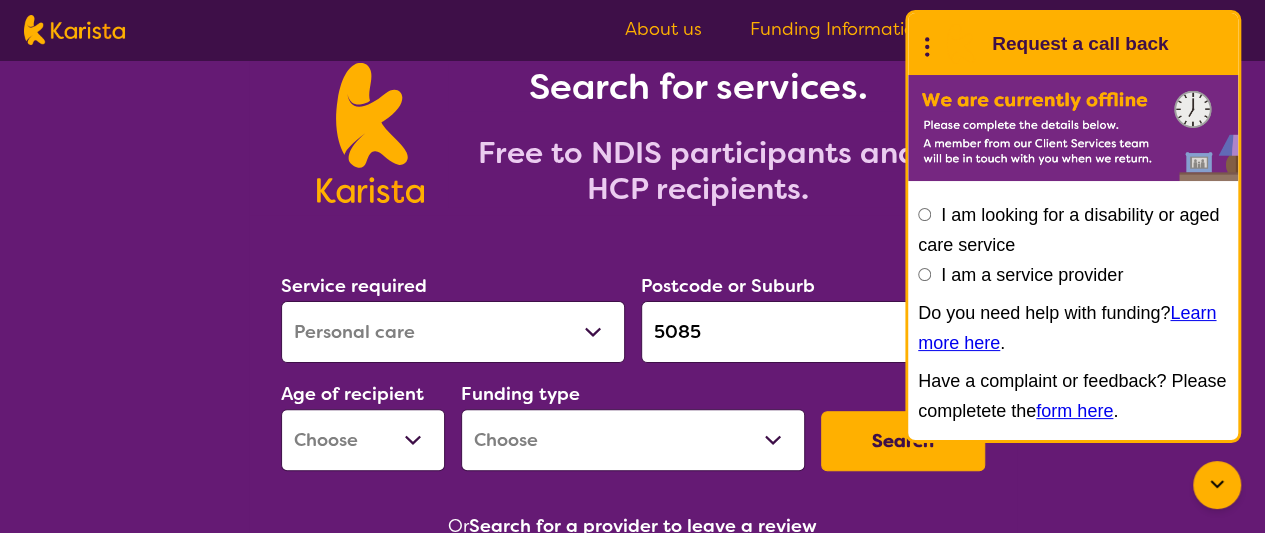 scroll, scrollTop: 104, scrollLeft: 0, axis: vertical 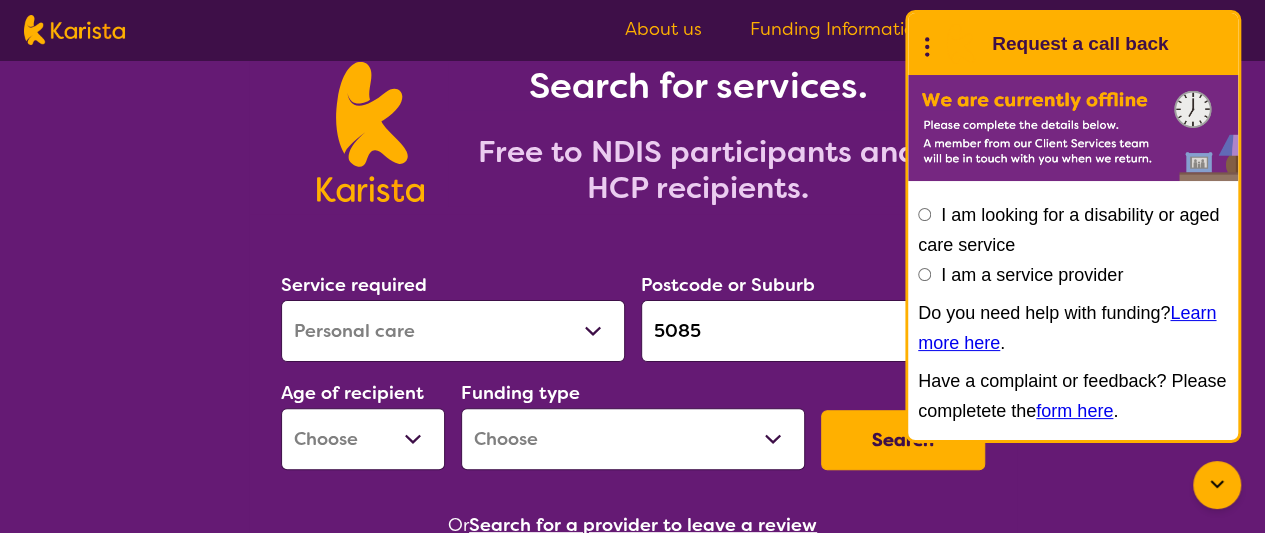 click on "Early Childhood - 0 to 9 Child - 10 to 11 Adolescent - 12 to 17 Adult - 18 to 64 Aged - 65+" at bounding box center [363, 439] 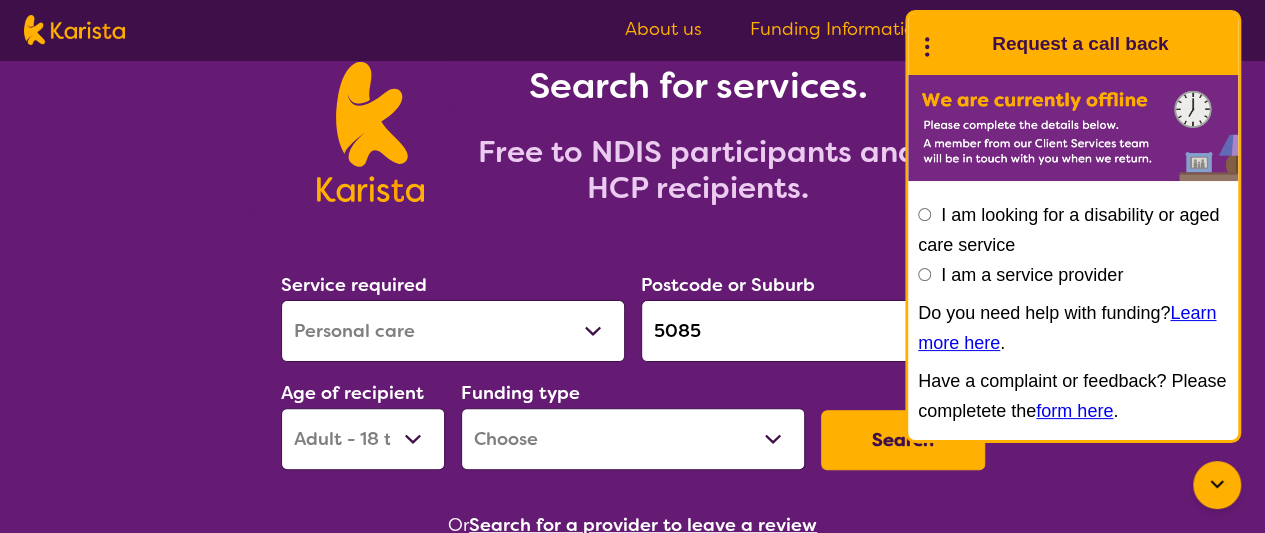 click on "Early Childhood - 0 to 9 Child - 10 to 11 Adolescent - 12 to 17 Adult - 18 to 64 Aged - 65+" at bounding box center [363, 439] 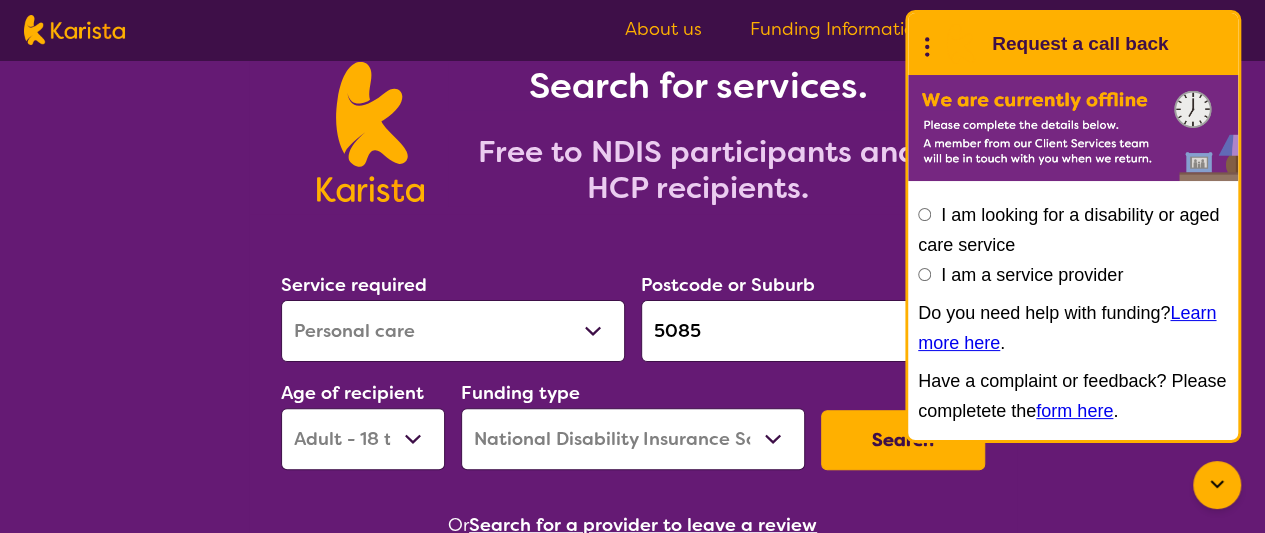 click on "Home Care Package (HCP) National Disability Insurance Scheme (NDIS) I don't know" at bounding box center [633, 439] 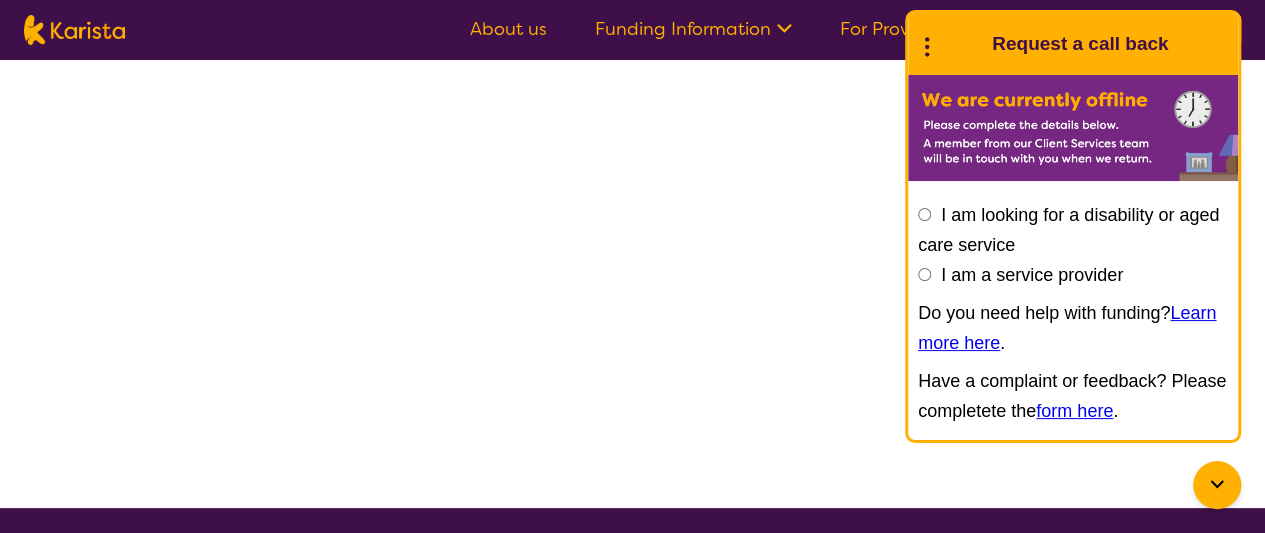 scroll, scrollTop: 0, scrollLeft: 0, axis: both 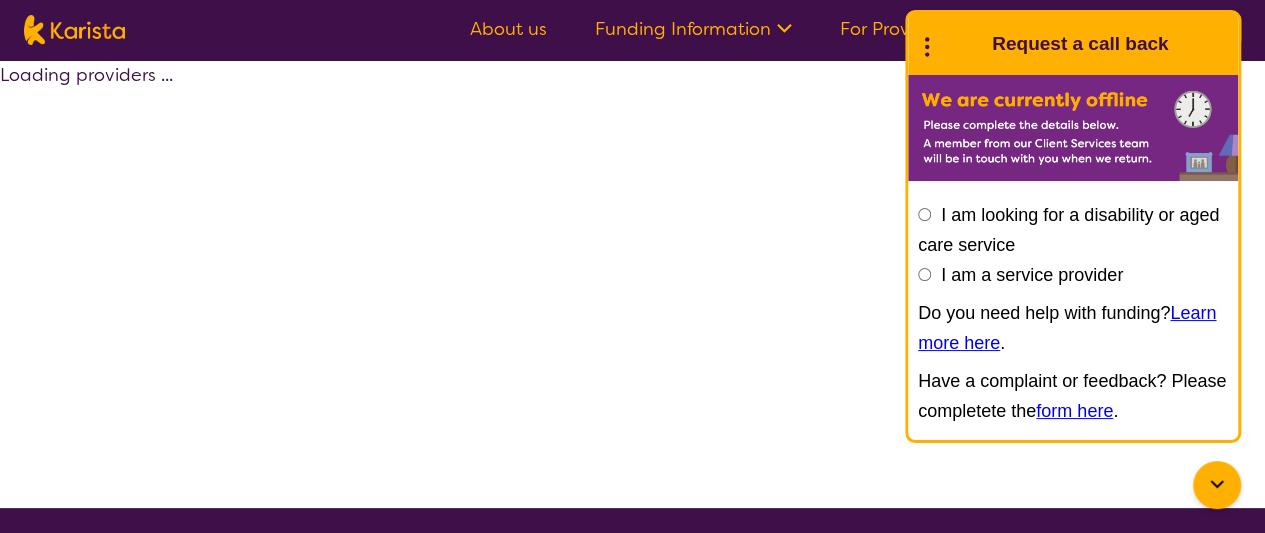 select on "by_score" 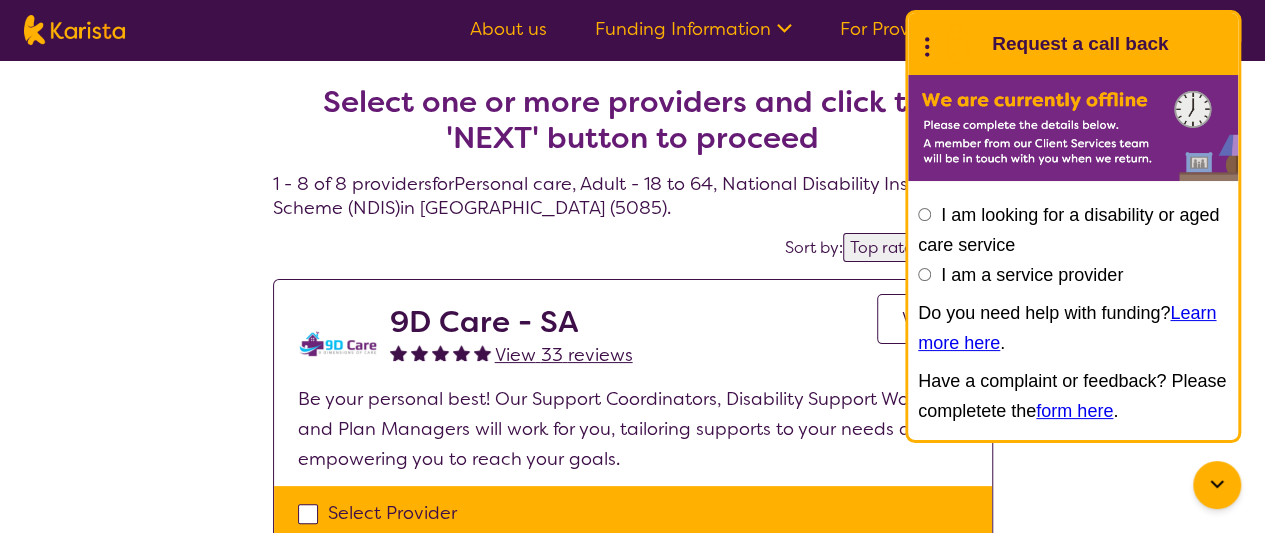click on "9D Care - SA View   33   reviews View" at bounding box center [679, 344] 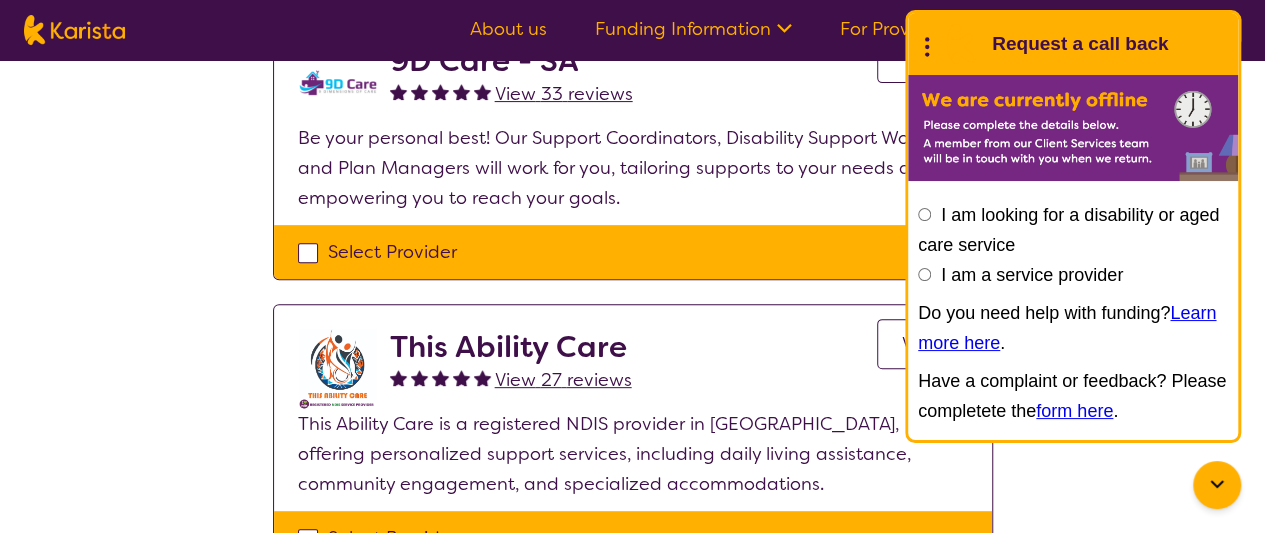 scroll, scrollTop: 0, scrollLeft: 0, axis: both 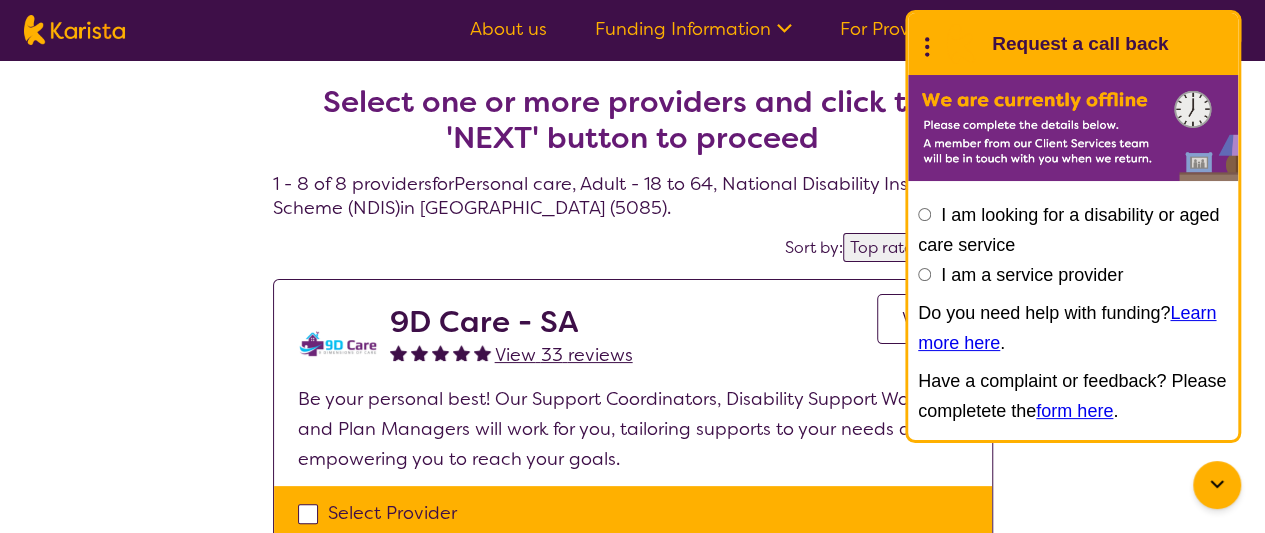 click 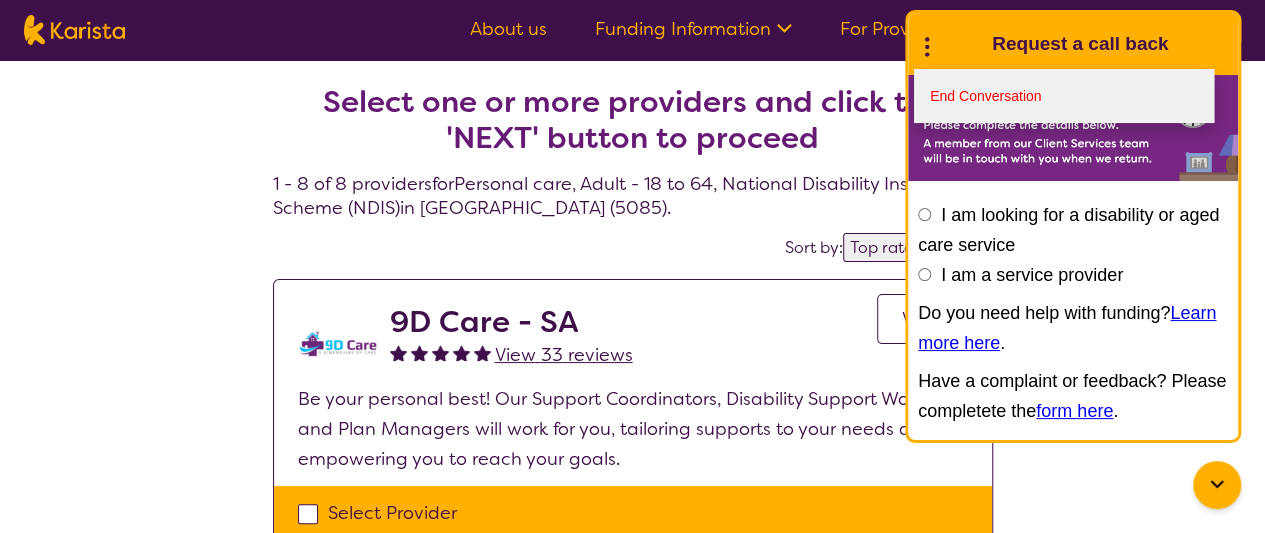 click on "End Conversation" at bounding box center (1064, 96) 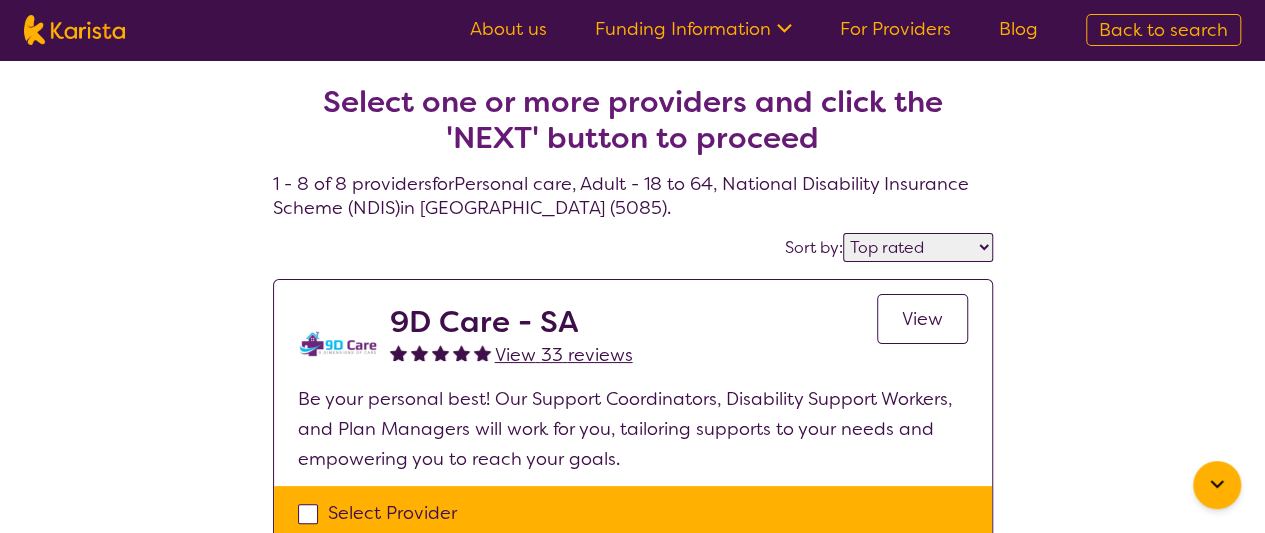 click on "For Providers" at bounding box center [895, 29] 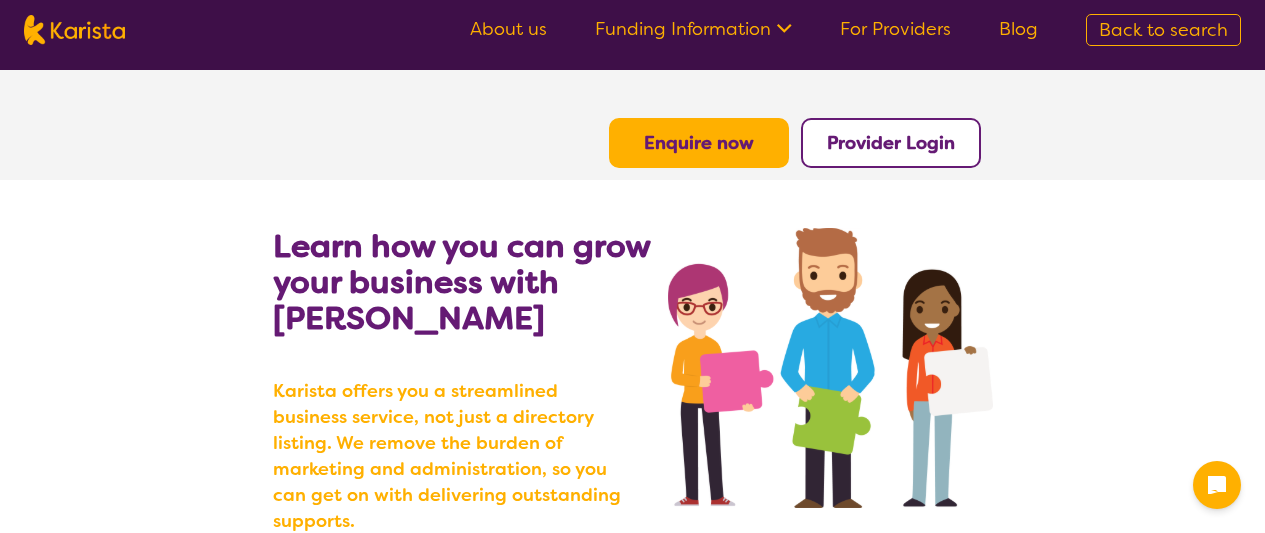 scroll, scrollTop: 0, scrollLeft: 0, axis: both 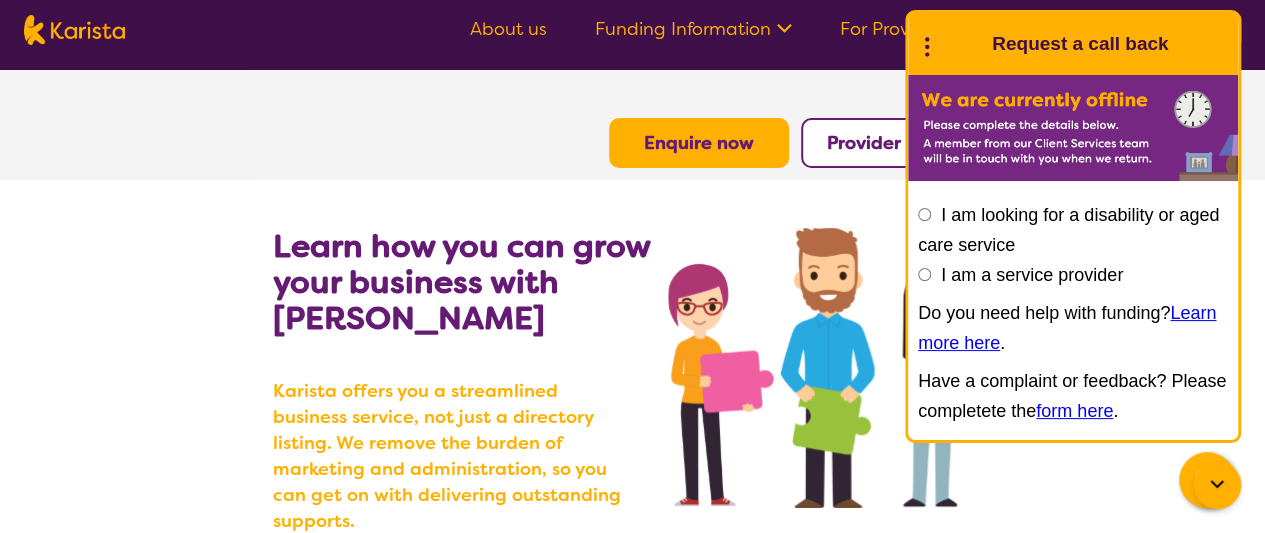 click 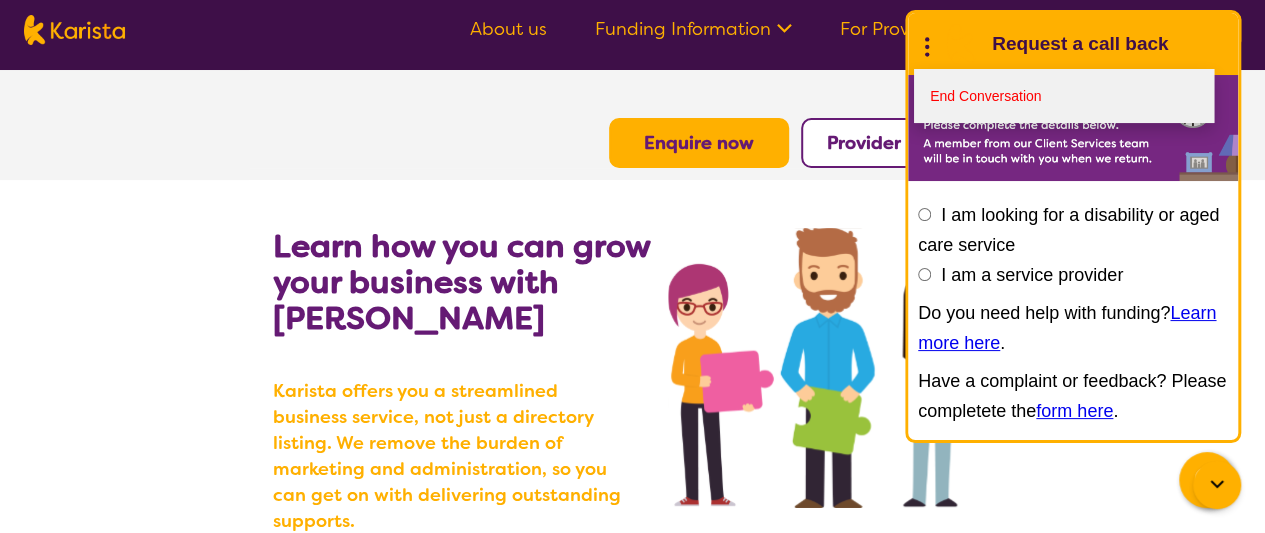 click on "End Conversation" at bounding box center (1064, 96) 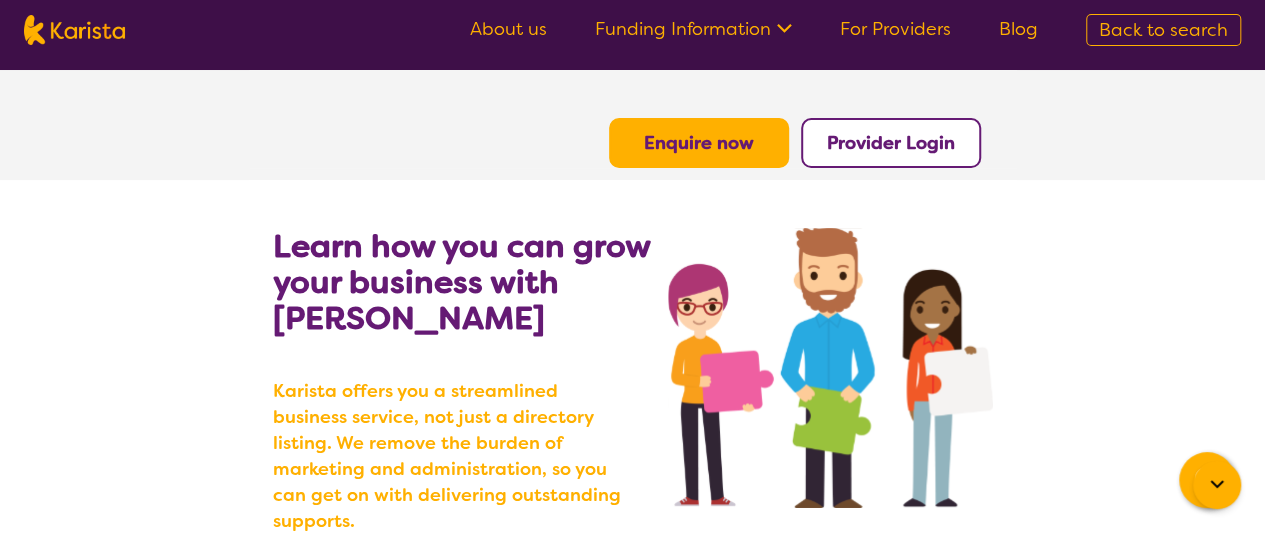 click on "Provider Login" at bounding box center (891, 143) 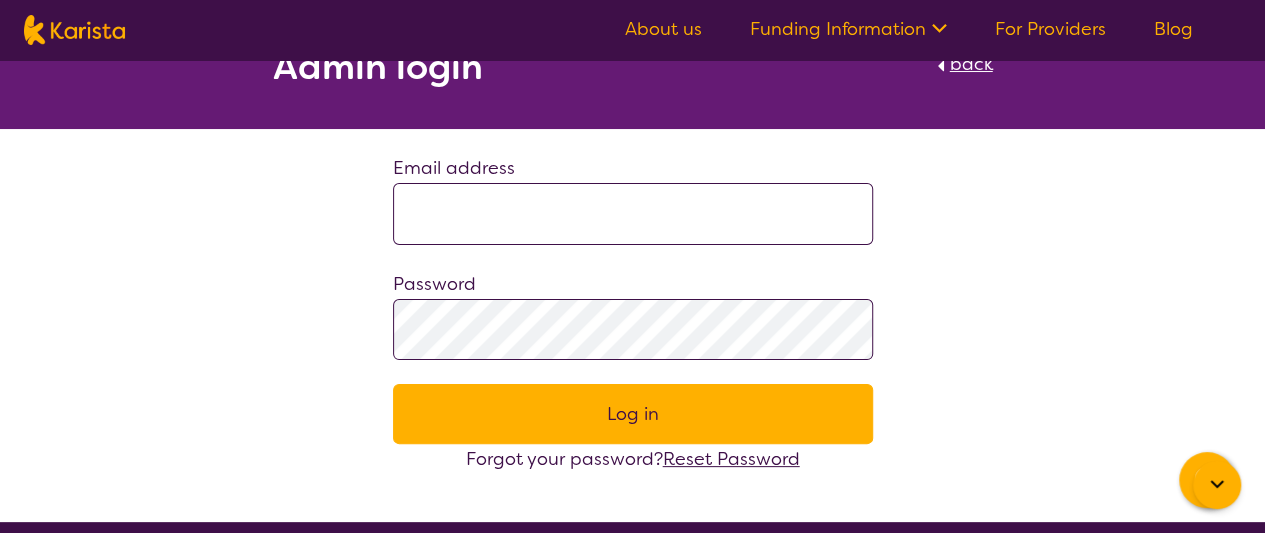scroll, scrollTop: 42, scrollLeft: 0, axis: vertical 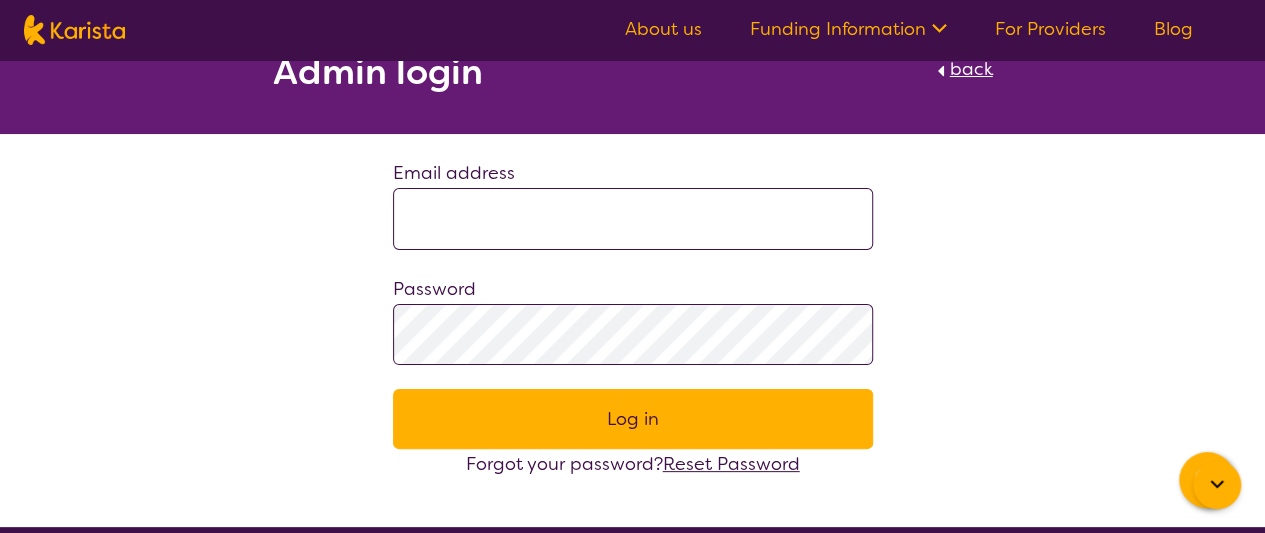 click on "For Providers" at bounding box center (1050, 29) 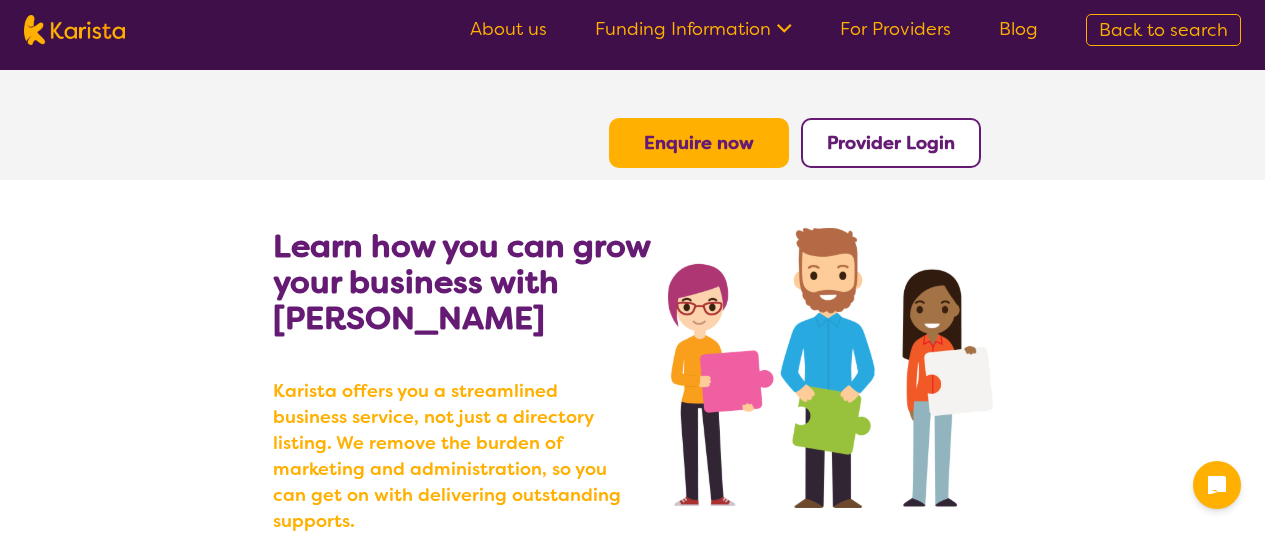 scroll, scrollTop: 0, scrollLeft: 0, axis: both 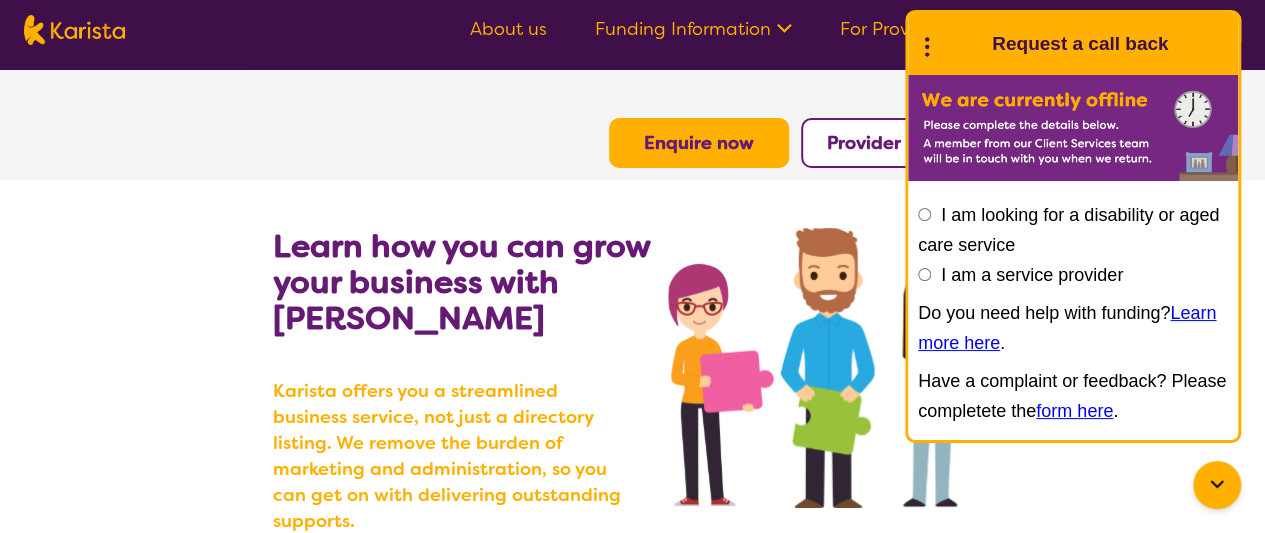 click on "Enquire now" at bounding box center (699, 143) 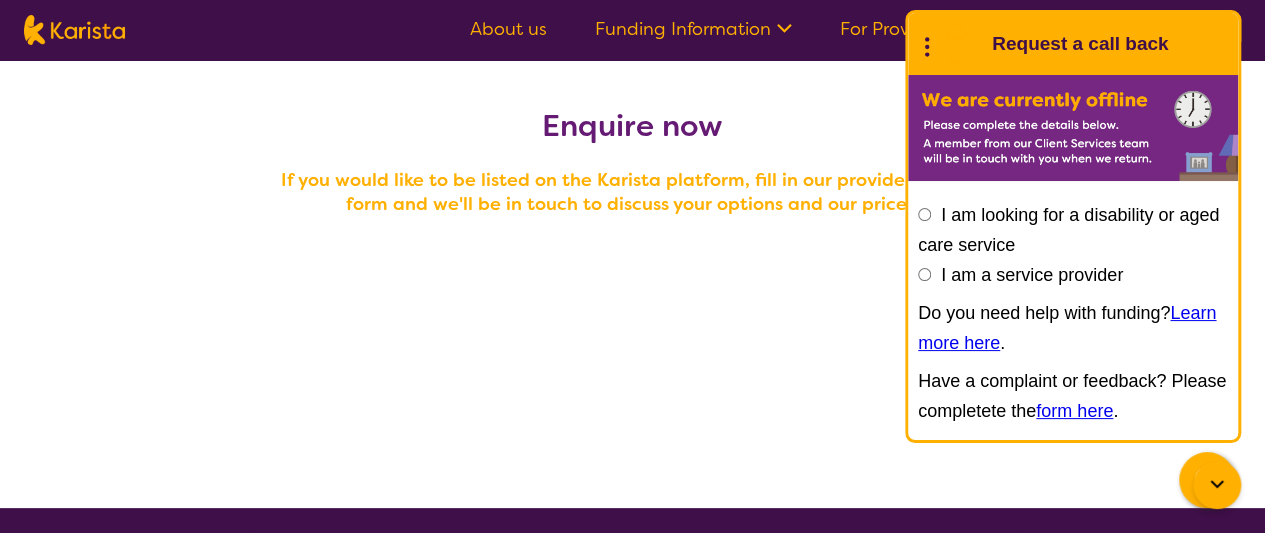 click 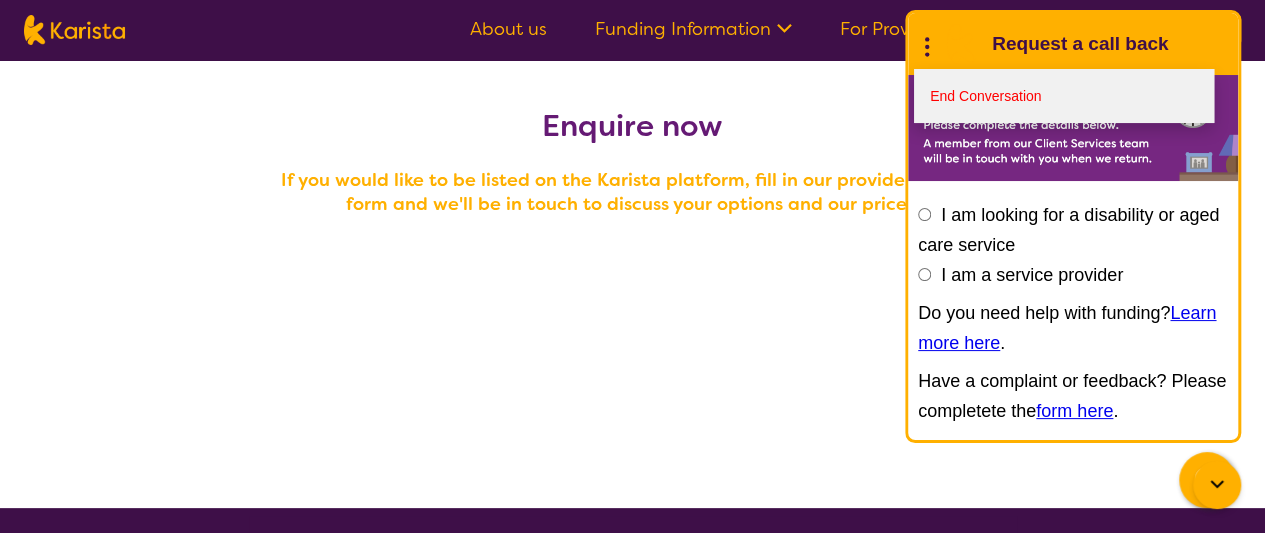 click on "End Conversation" at bounding box center (1064, 96) 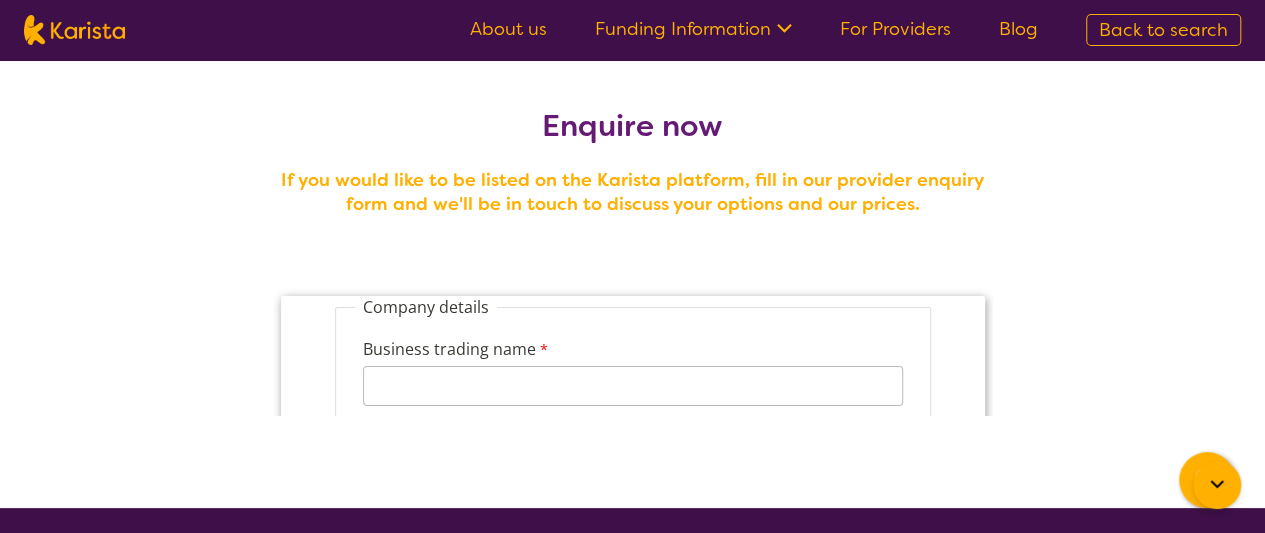 scroll, scrollTop: 0, scrollLeft: 0, axis: both 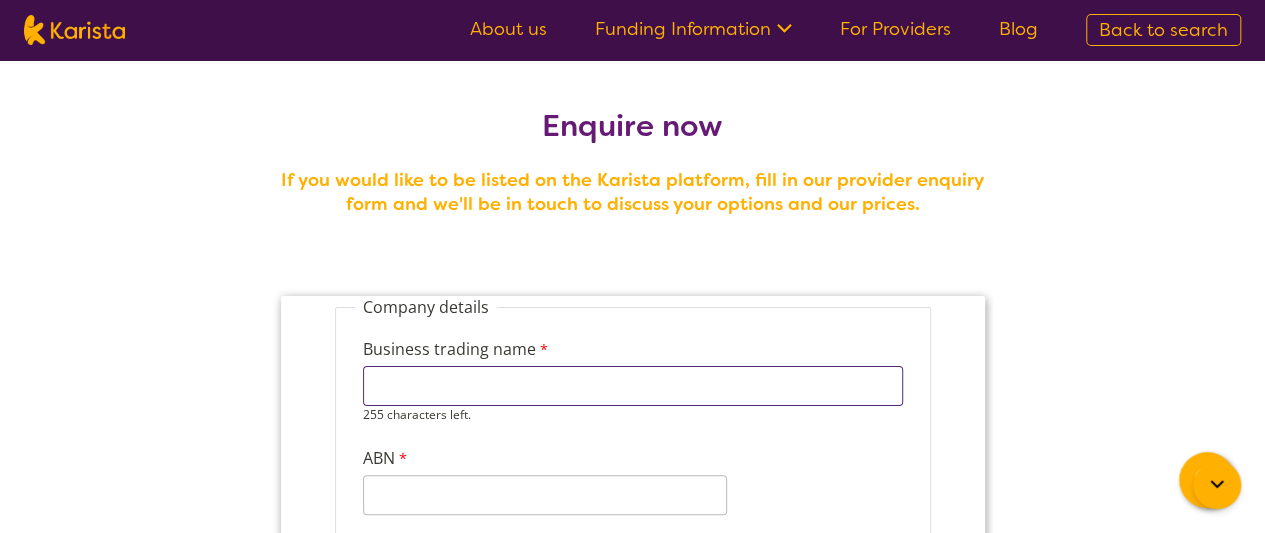 click on "Business trading name" at bounding box center (632, 386) 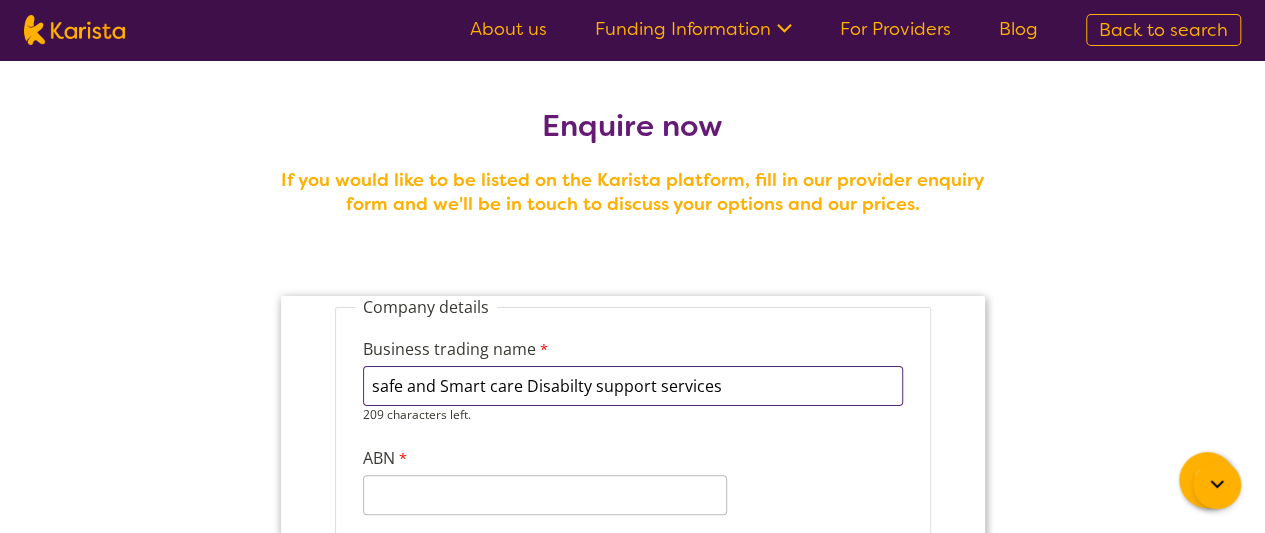 scroll, scrollTop: 90, scrollLeft: 0, axis: vertical 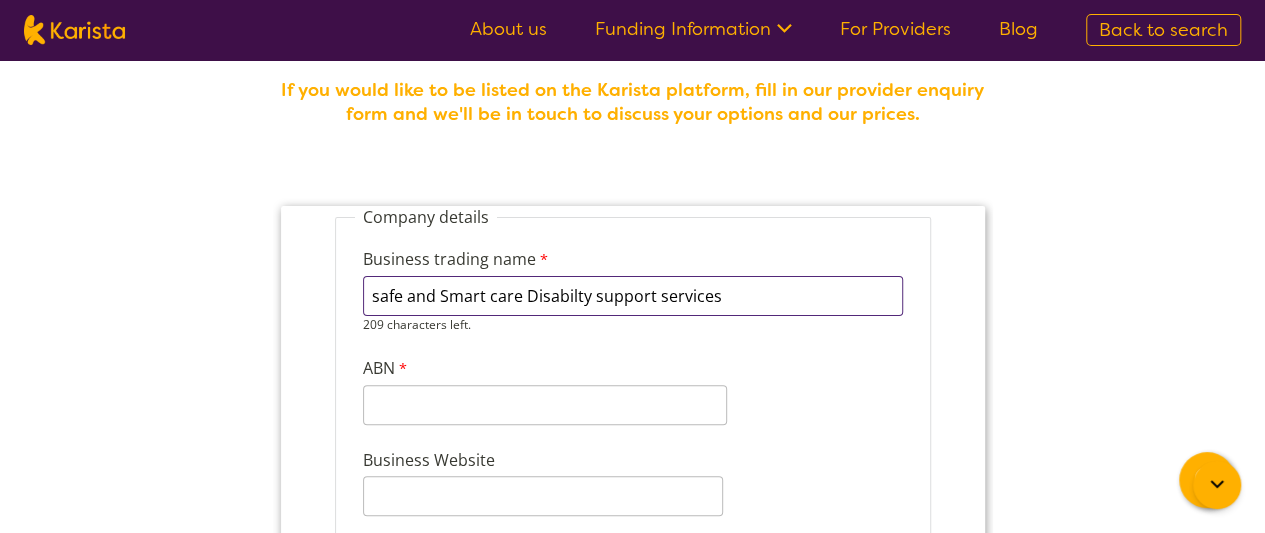 type on "safe and Smart care Disabilty support services" 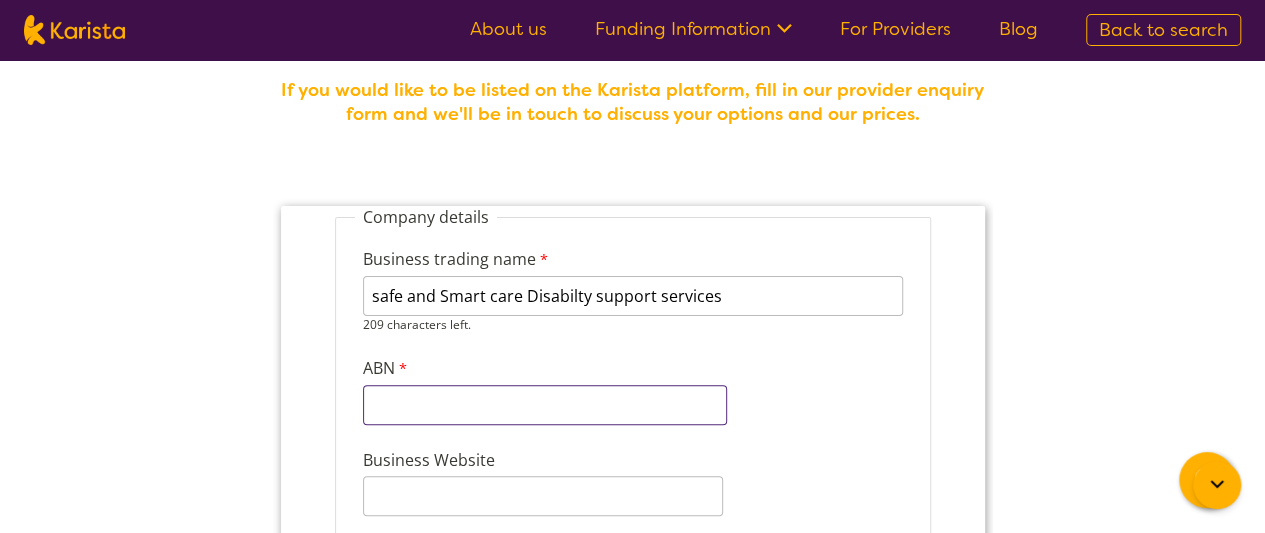 click on "ABN" at bounding box center [544, 405] 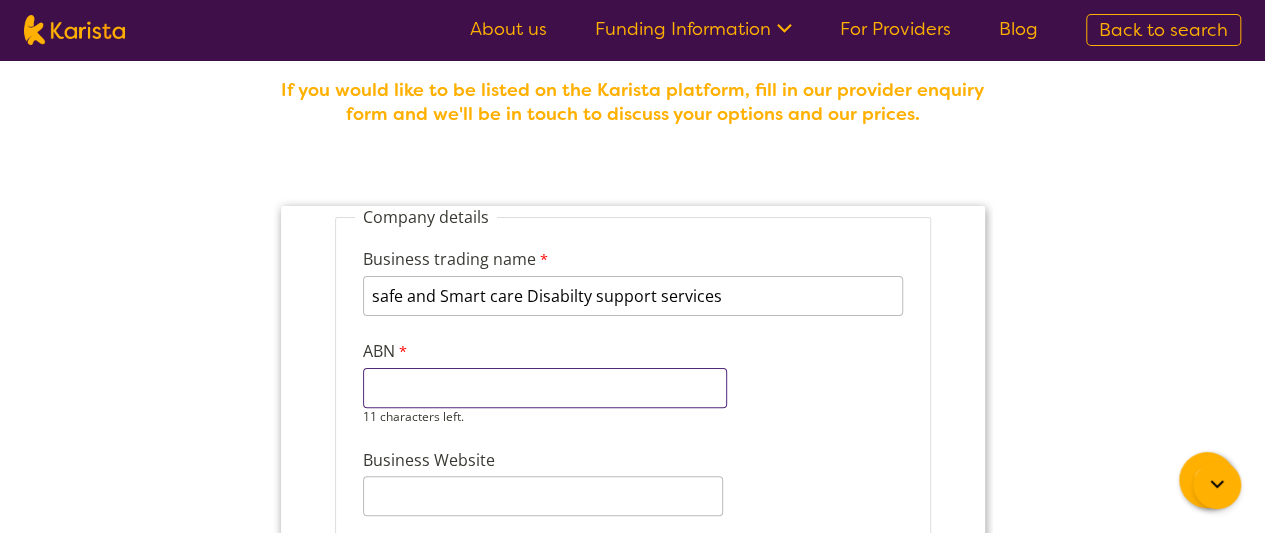 click on "ABN" at bounding box center (544, 388) 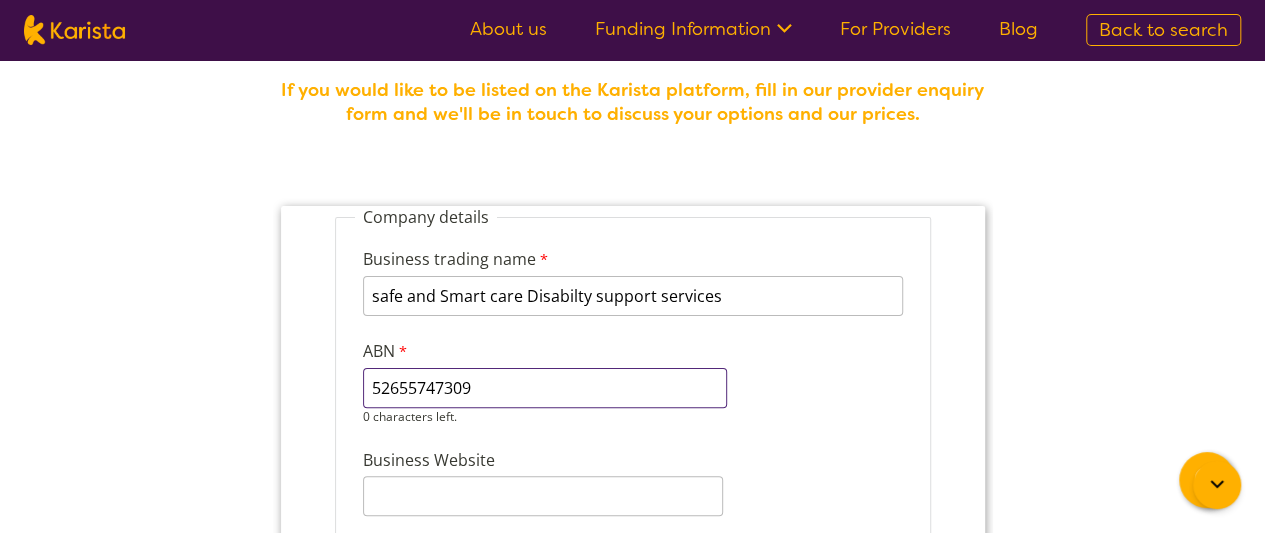 scroll, scrollTop: 183, scrollLeft: 0, axis: vertical 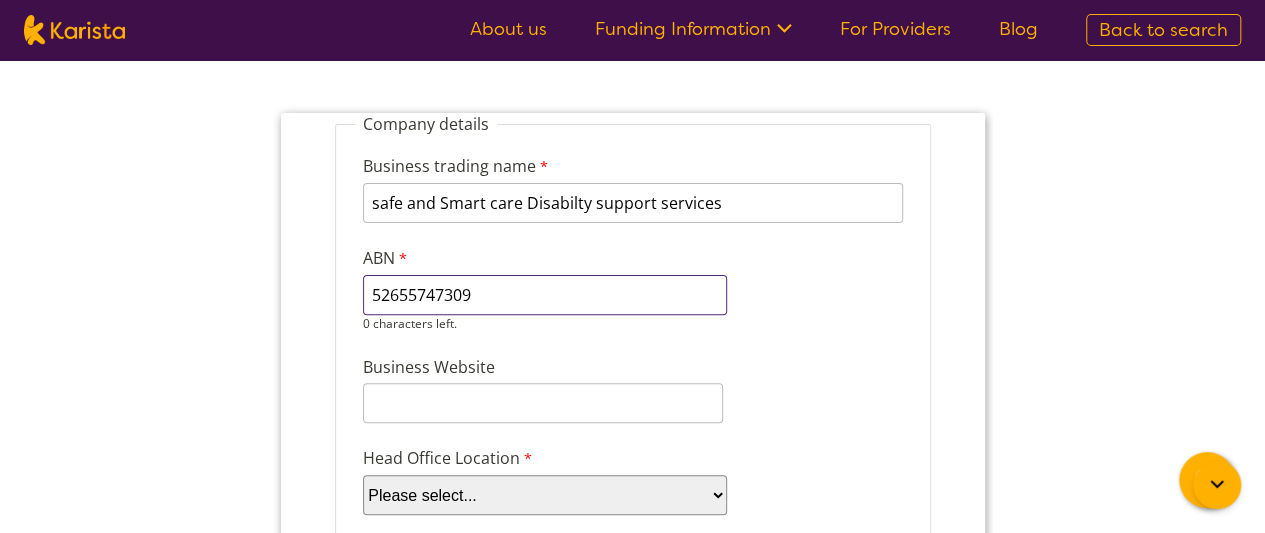 type on "52655747309" 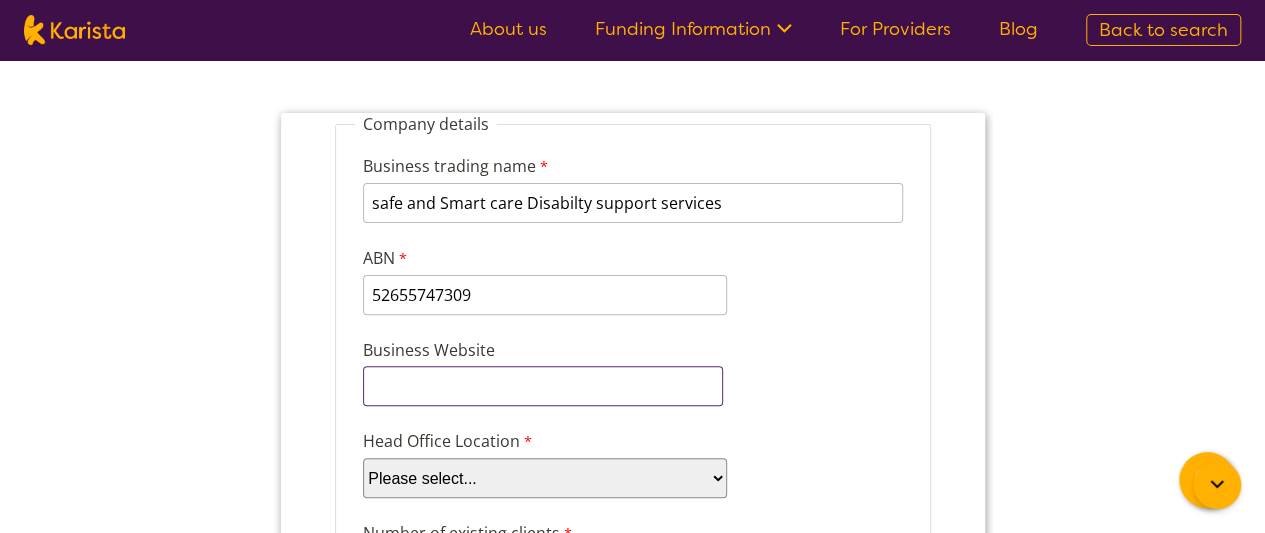click on "Company details
Business trading name safe and Smart care Disabilty support services 209 characters left.
ABN 52655747309 0 characters left.
Business Website
Head Office Location Please select...
ACT
NSW
NT
QLD
SA
TAS
VIC
WA
Number of existing clients 8 characters left.
Business Type Please select...
Company
Individual/Sole Trader
Other (please specify)
Other (please specify) 255 characters left.
What services do you provide? (Choose all that apply) Behaviour support Counselling Dietitian Domestic and home help Exercise physiology Home Care Package NDIS Plan management NDIS Support Coordination Nursing services Occupational therapy Personal care Physiotherapy Podiatry Psychology Psychosocial recovery coach Respite Skills support - school, work, life Social activities Speech therapy Support worker Supported independent living Other
Other services (please describe)
Which states do you operate in?  New South Wales Tasmania" at bounding box center [632, 1063] 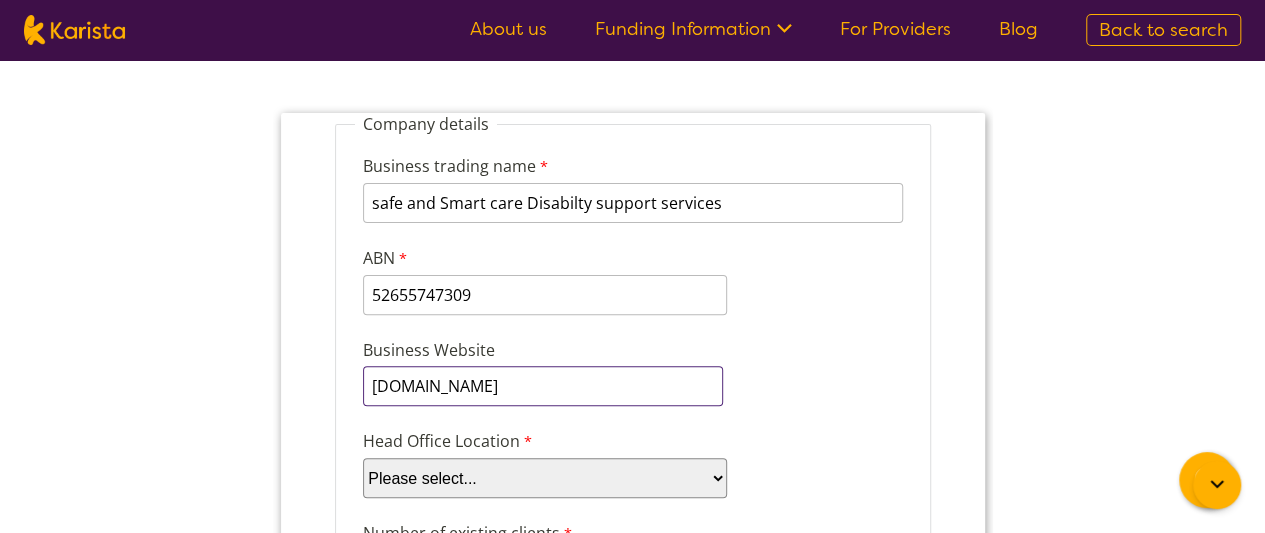 type on "safeandsmartcare.com.au" 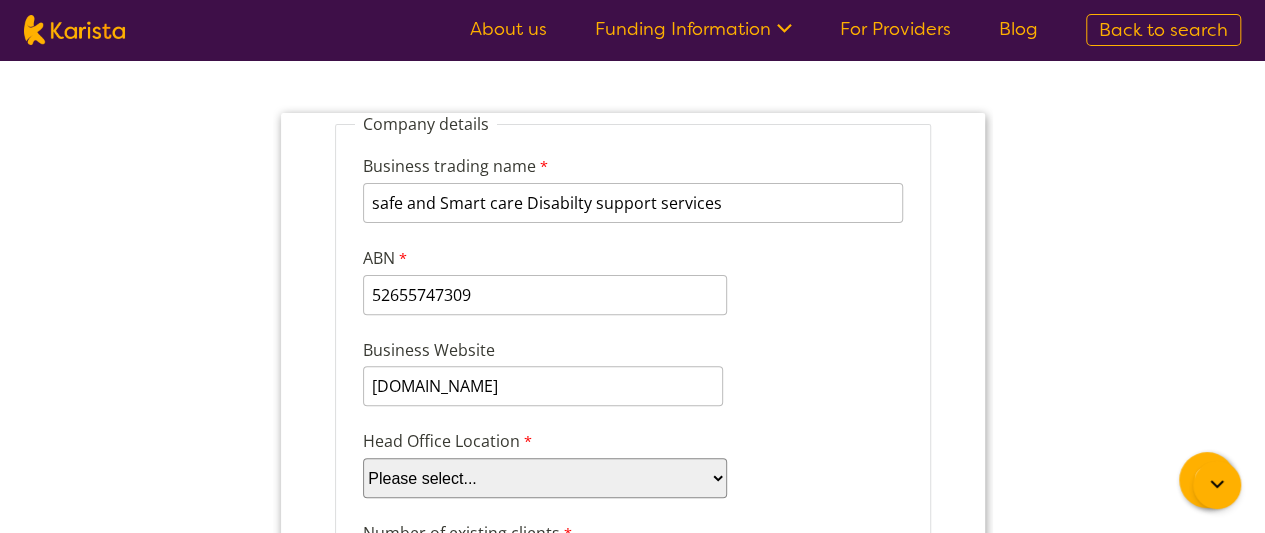 click on "Please select...
ACT
NSW
NT
QLD
SA
TAS
VIC
WA" at bounding box center [544, 478] 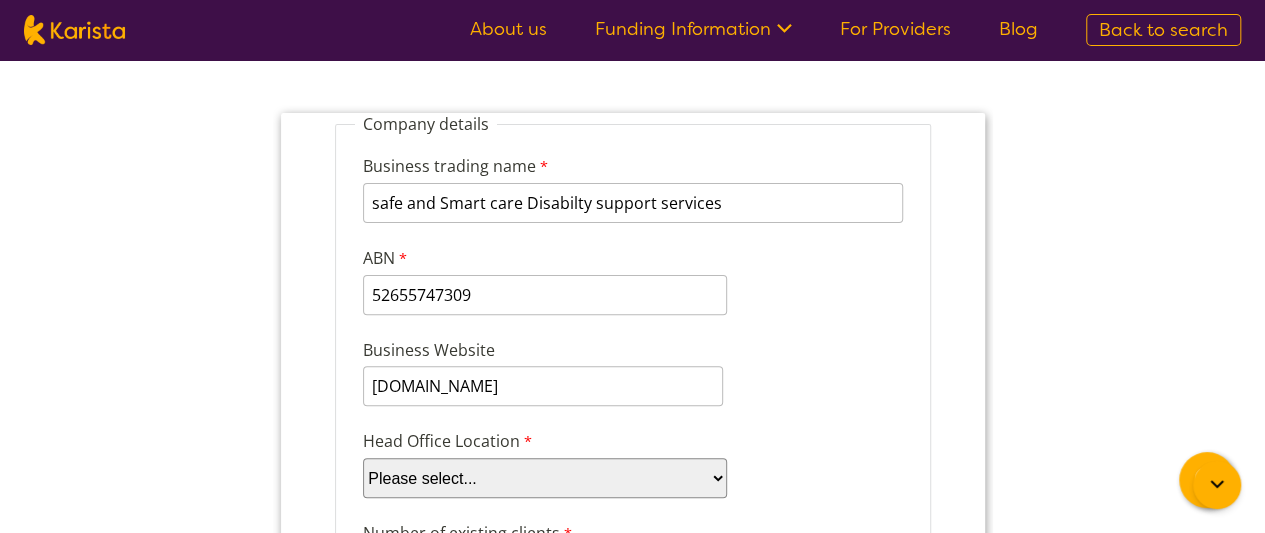 select on "tfa_98" 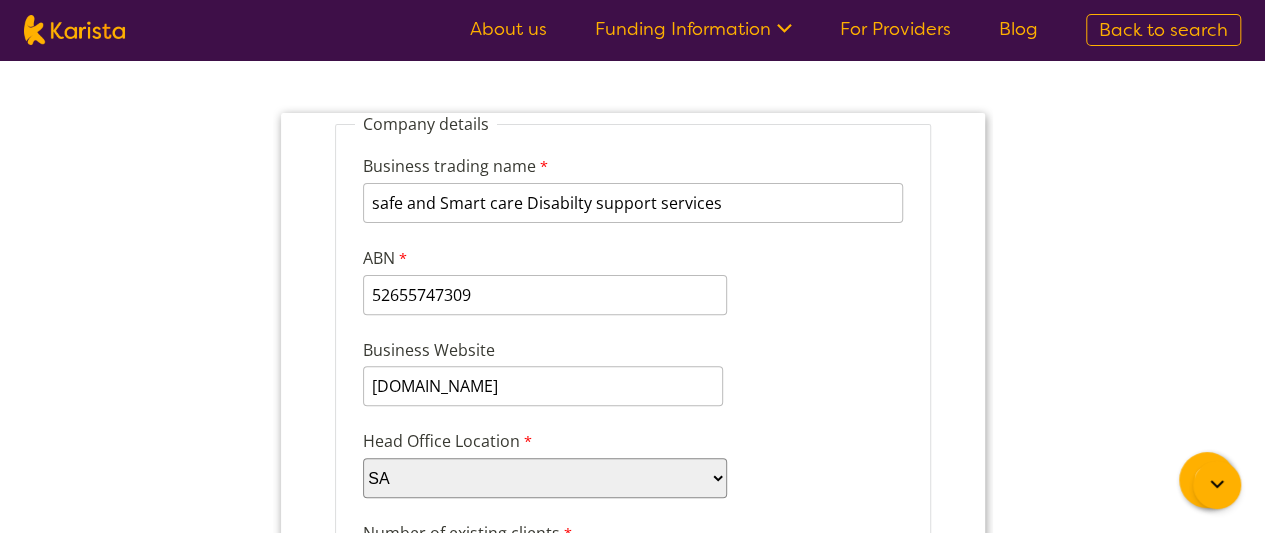 click on "Please select...
ACT
NSW
NT
QLD
SA
TAS
VIC
WA" at bounding box center (544, 478) 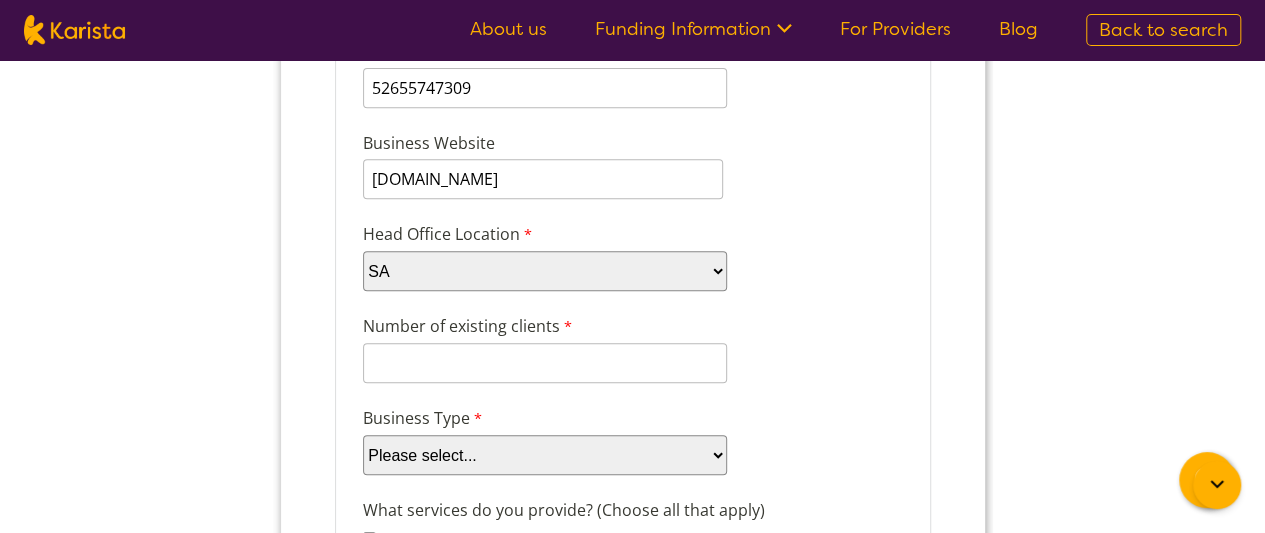scroll, scrollTop: 393, scrollLeft: 0, axis: vertical 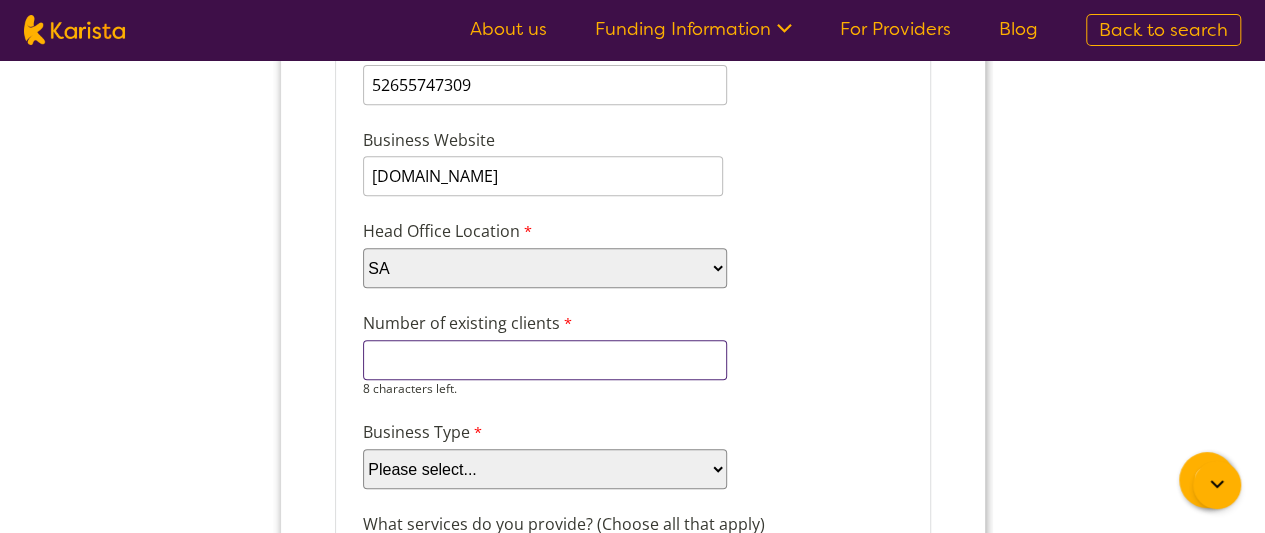click on "Number of existing clients" at bounding box center (544, 360) 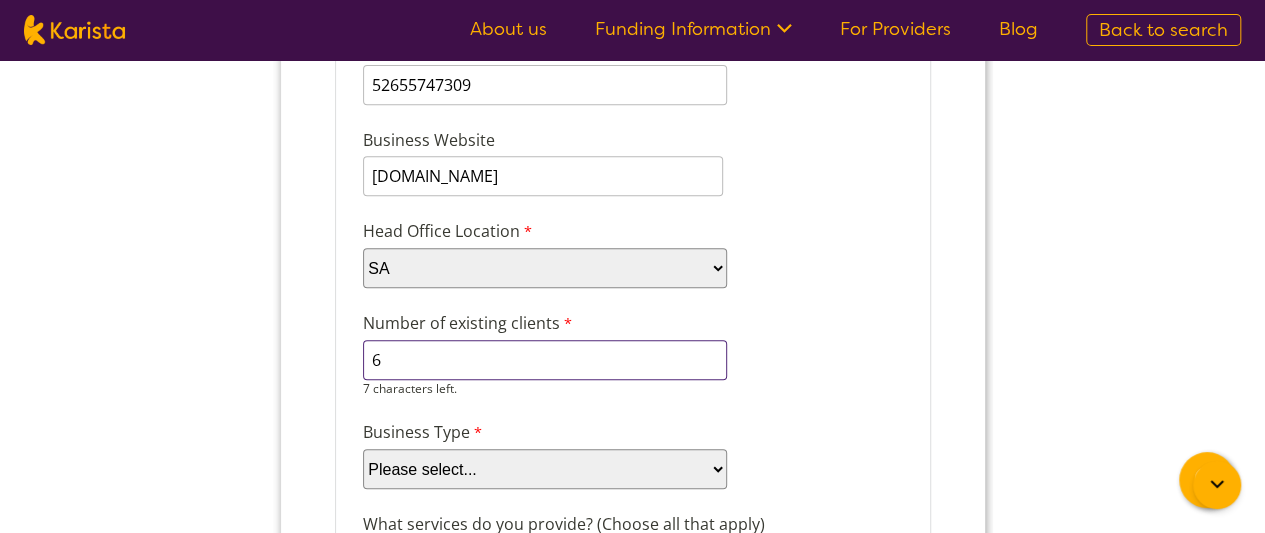 type on "6" 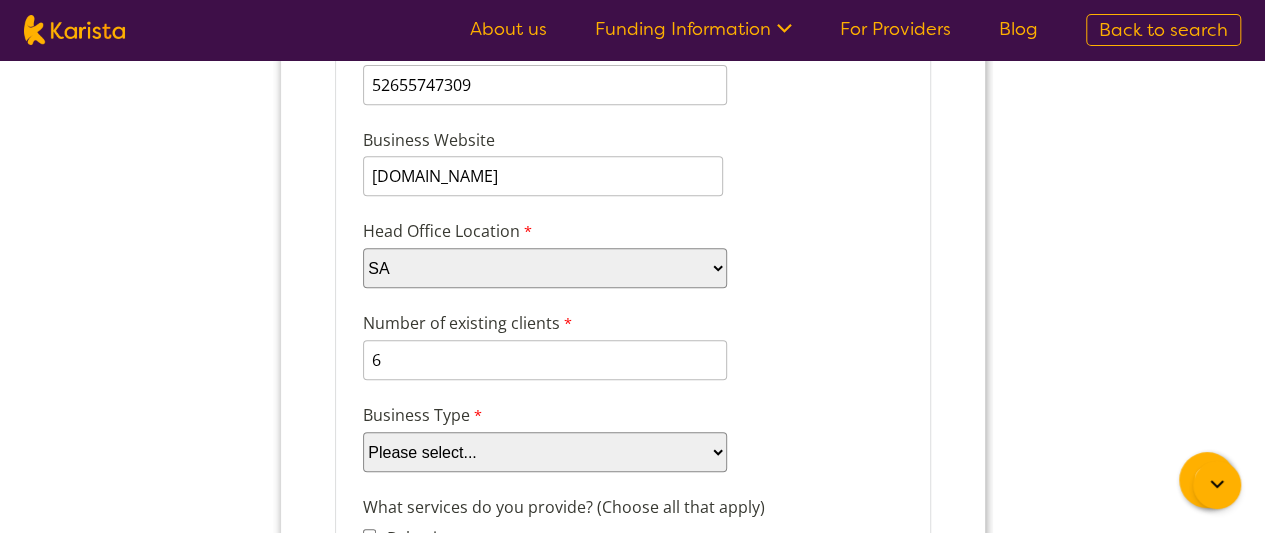 click on "Please select...
Company
Individual/Sole Trader
Other (please specify)" at bounding box center (544, 452) 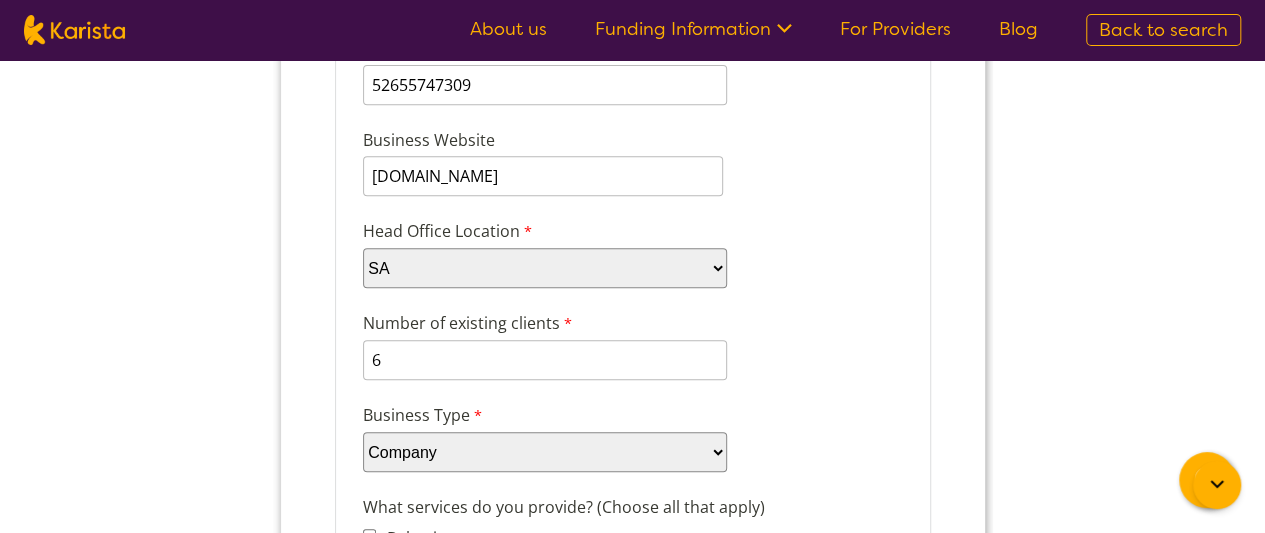 click on "Please select...
Company
Individual/Sole Trader
Other (please specify)" at bounding box center [544, 452] 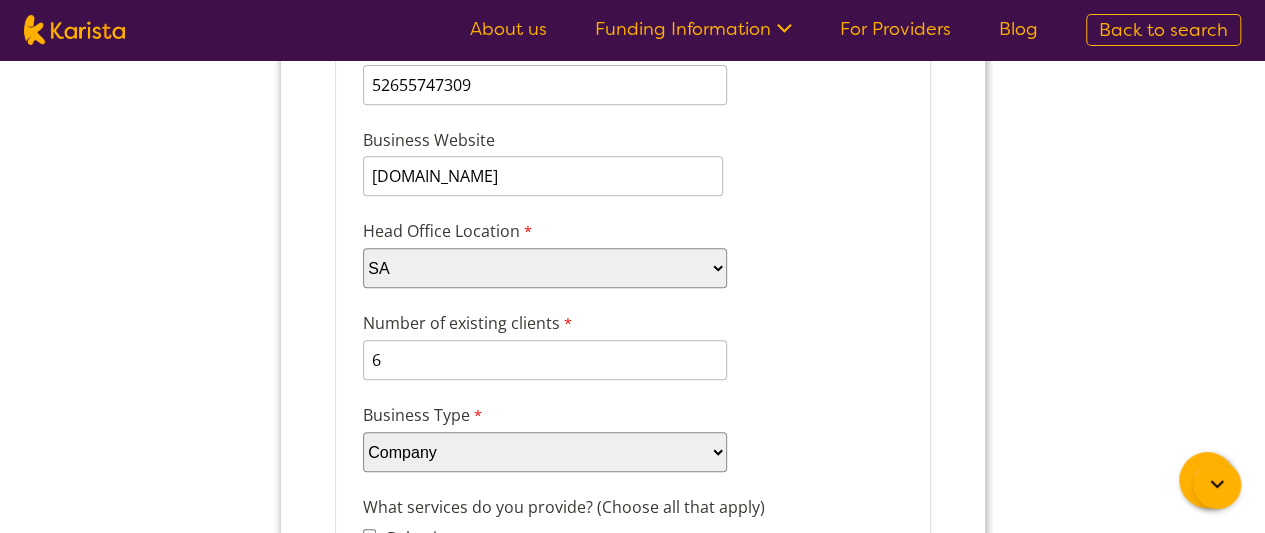 click on "Business Type Please select...
Company
Individual/Sole Trader
Other (please specify)" at bounding box center [632, 437] 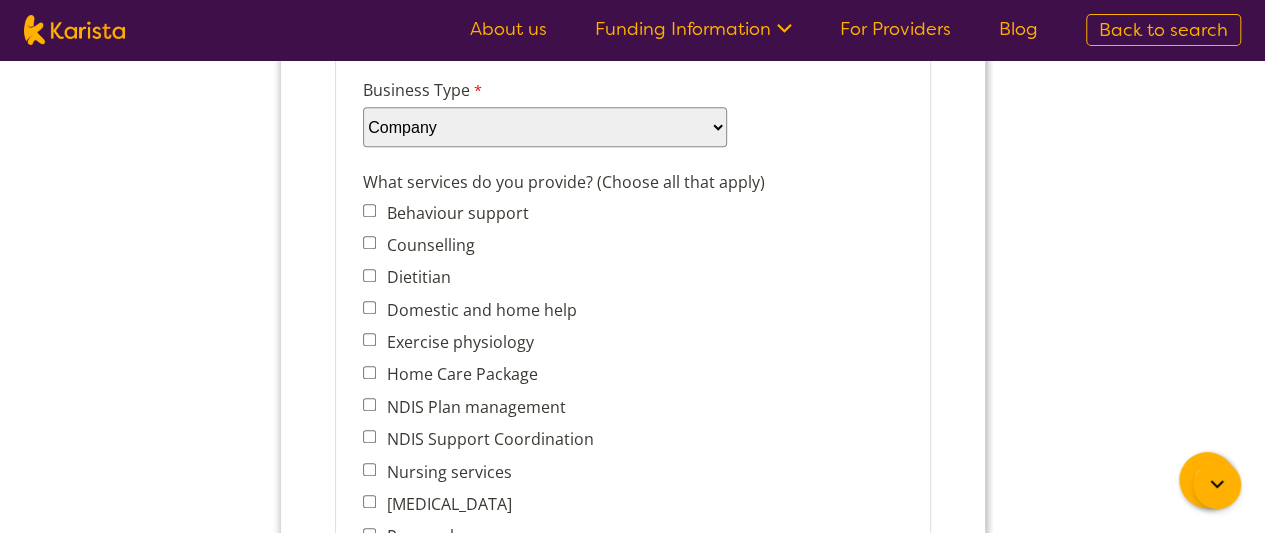 scroll, scrollTop: 765, scrollLeft: 0, axis: vertical 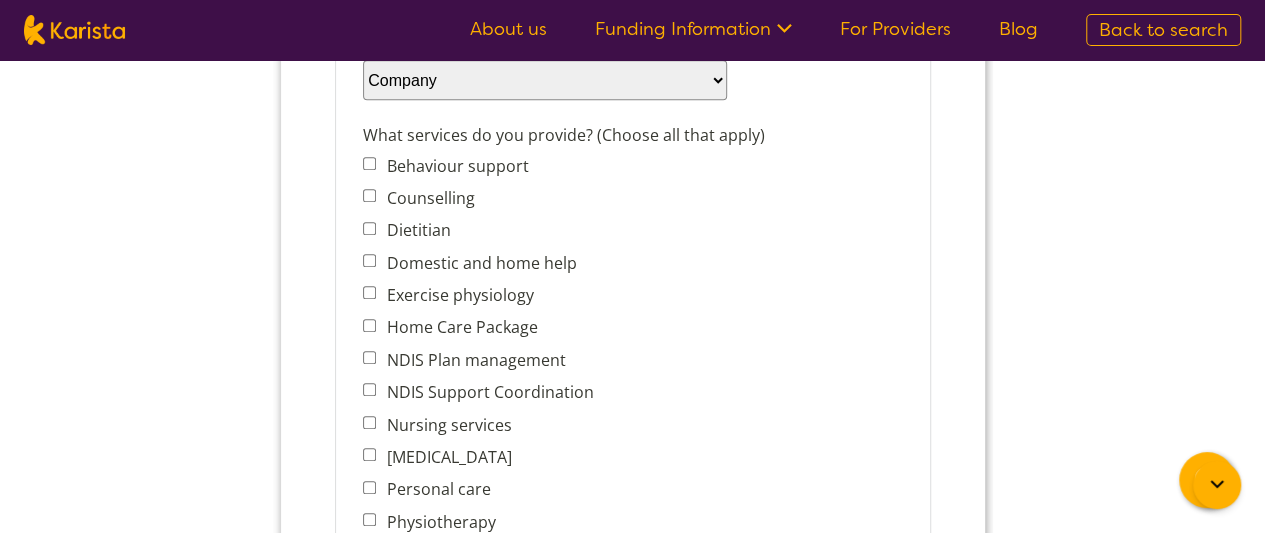 click on "Domestic and home help" at bounding box center [368, 260] 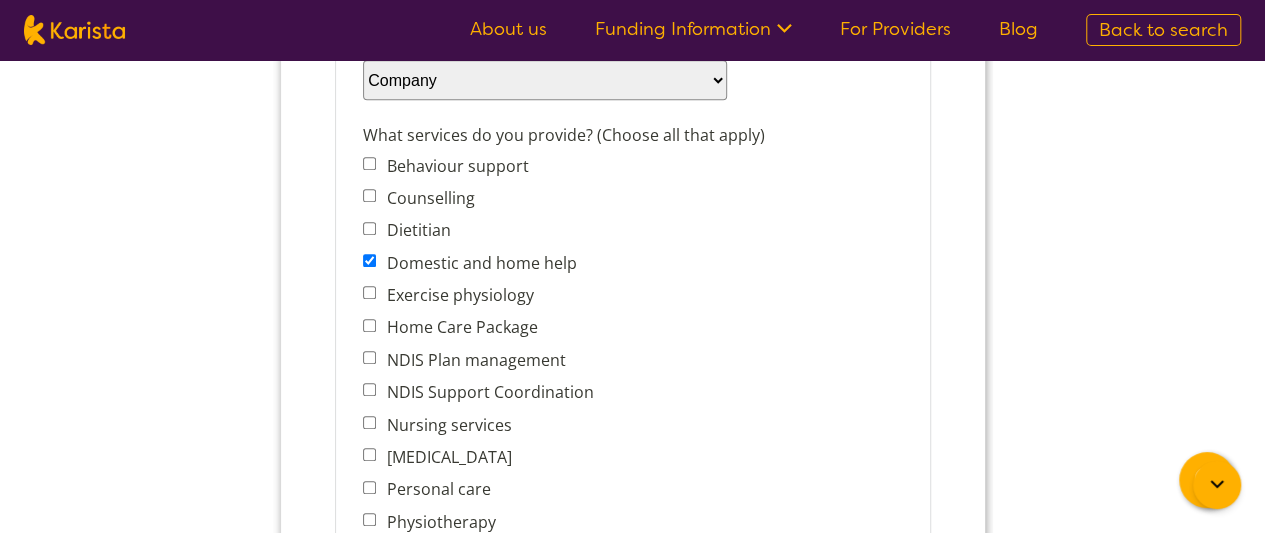 scroll, scrollTop: 915, scrollLeft: 0, axis: vertical 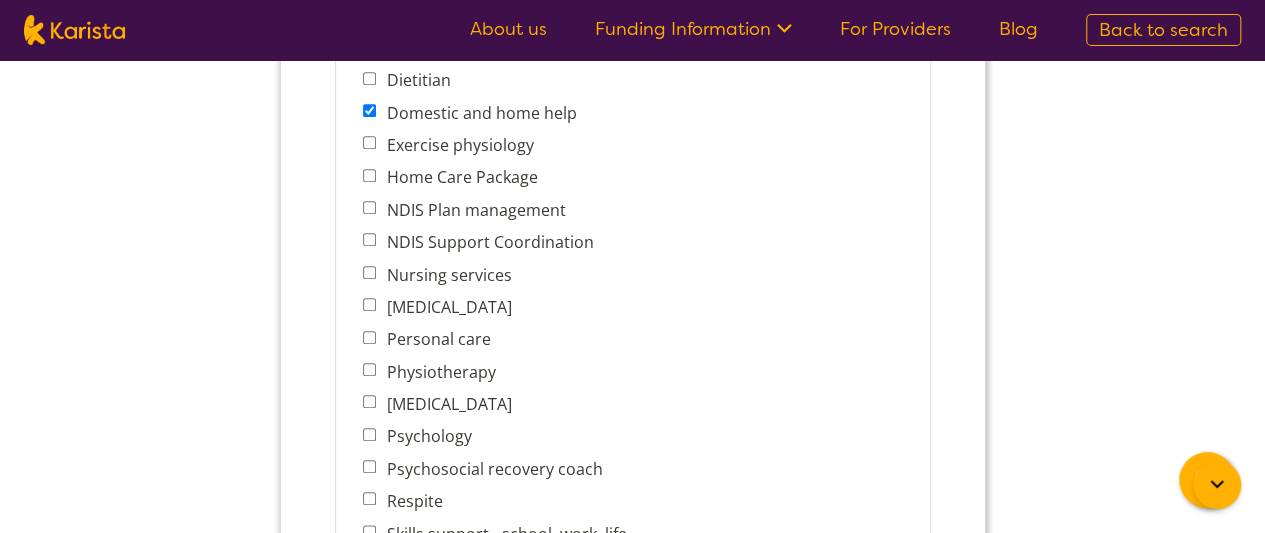 click on "Nursing services" at bounding box center [368, 272] 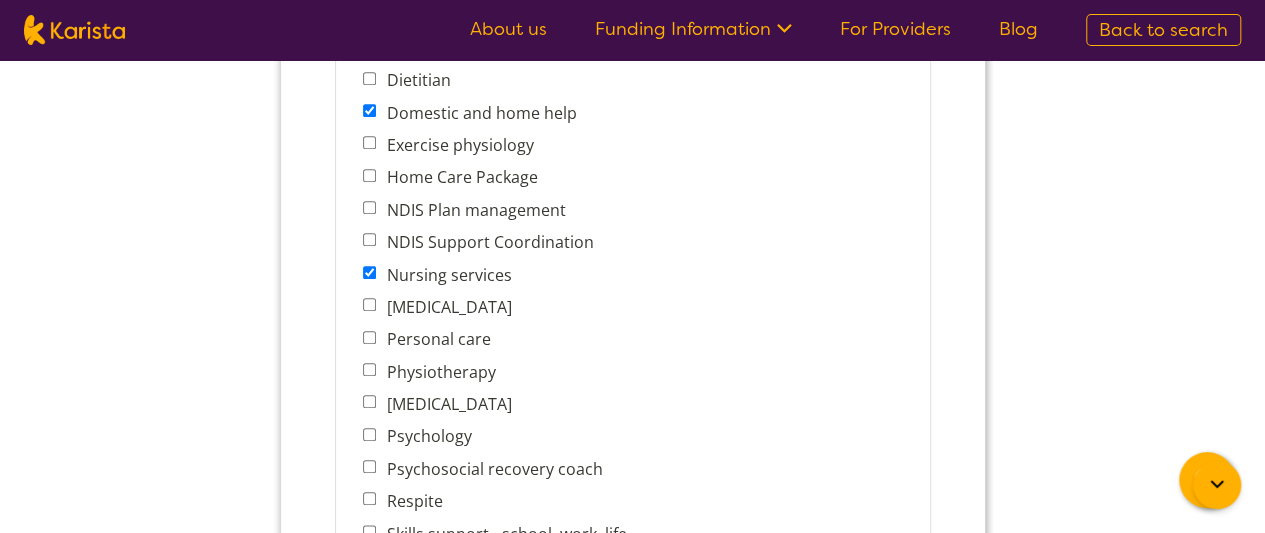 click on "Personal care" at bounding box center [368, 337] 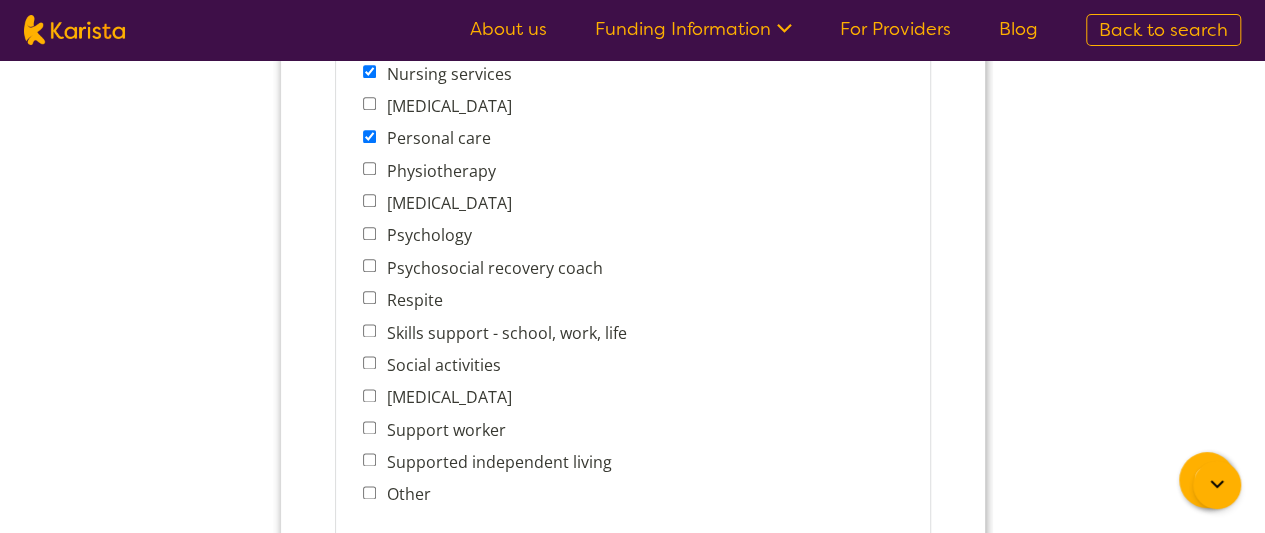 scroll, scrollTop: 1117, scrollLeft: 0, axis: vertical 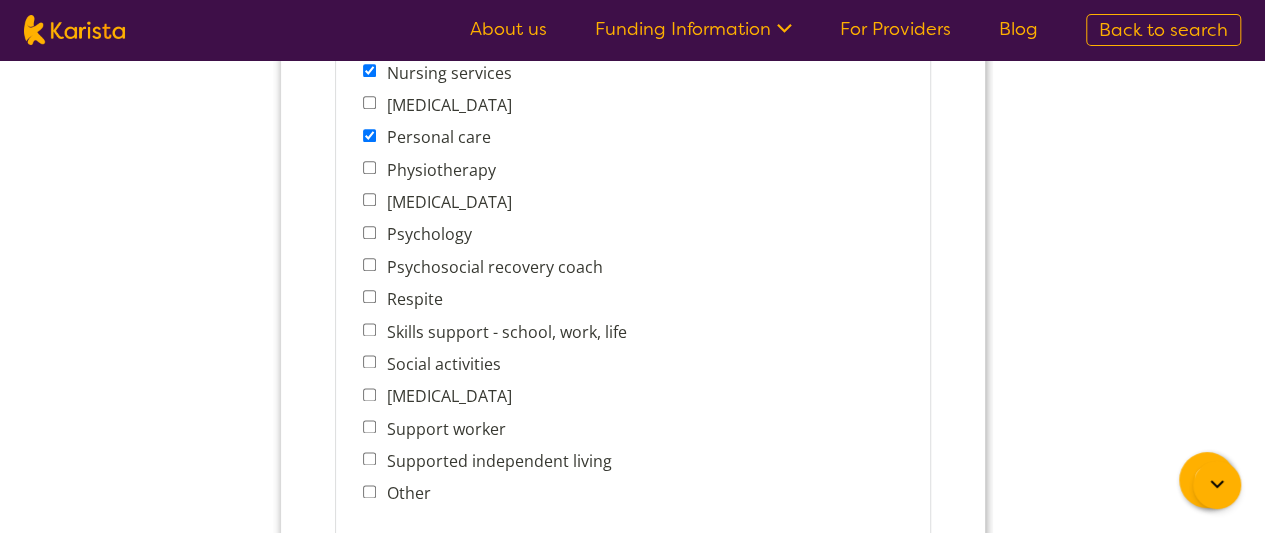 click on "Social activities" at bounding box center [368, 361] 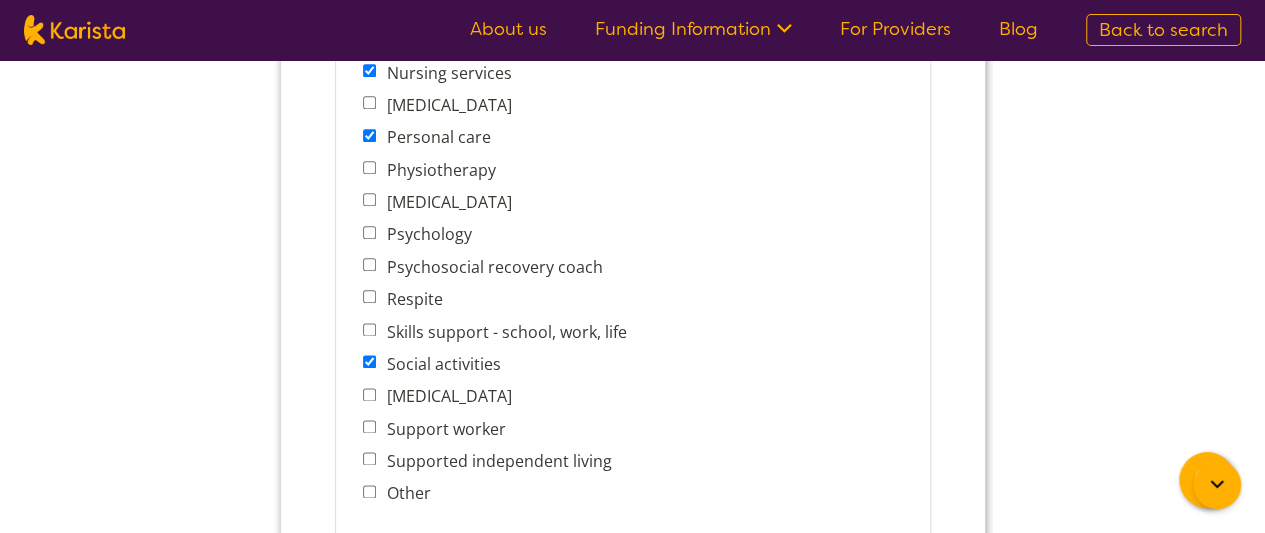 click on "Skills support - school, work, life" at bounding box center (368, 329) 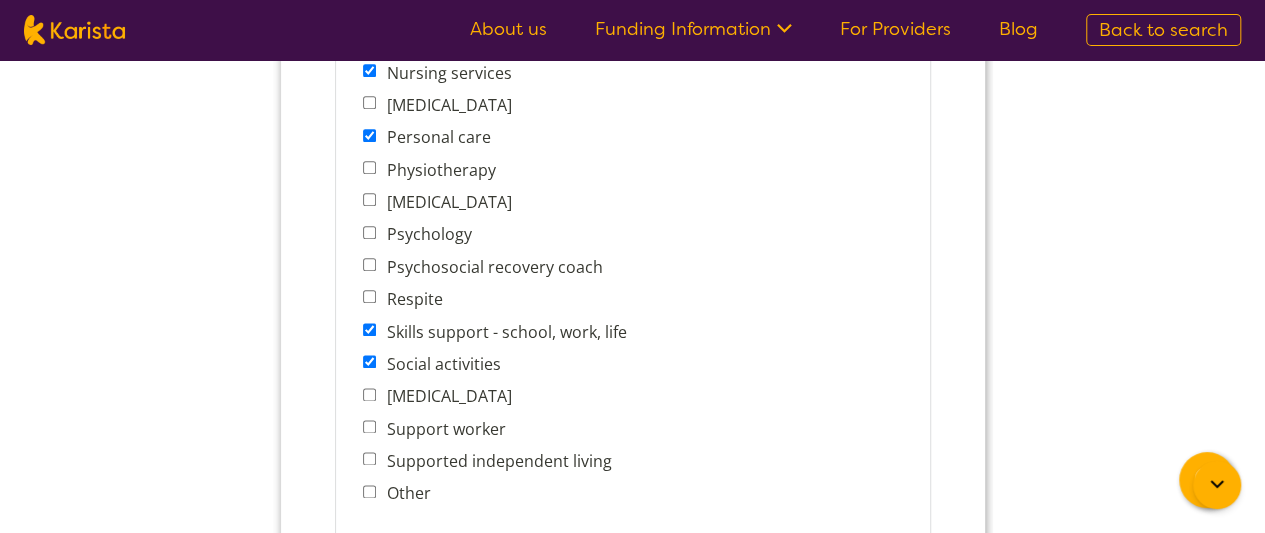 click on "Respite" at bounding box center [499, 299] 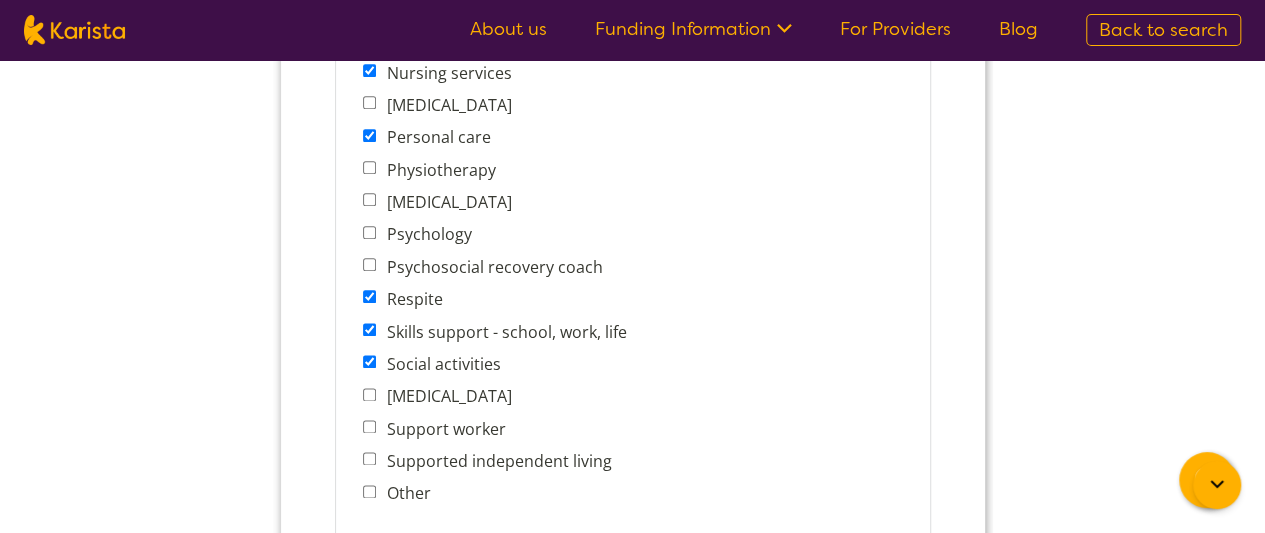 click on "Support worker" at bounding box center [368, 426] 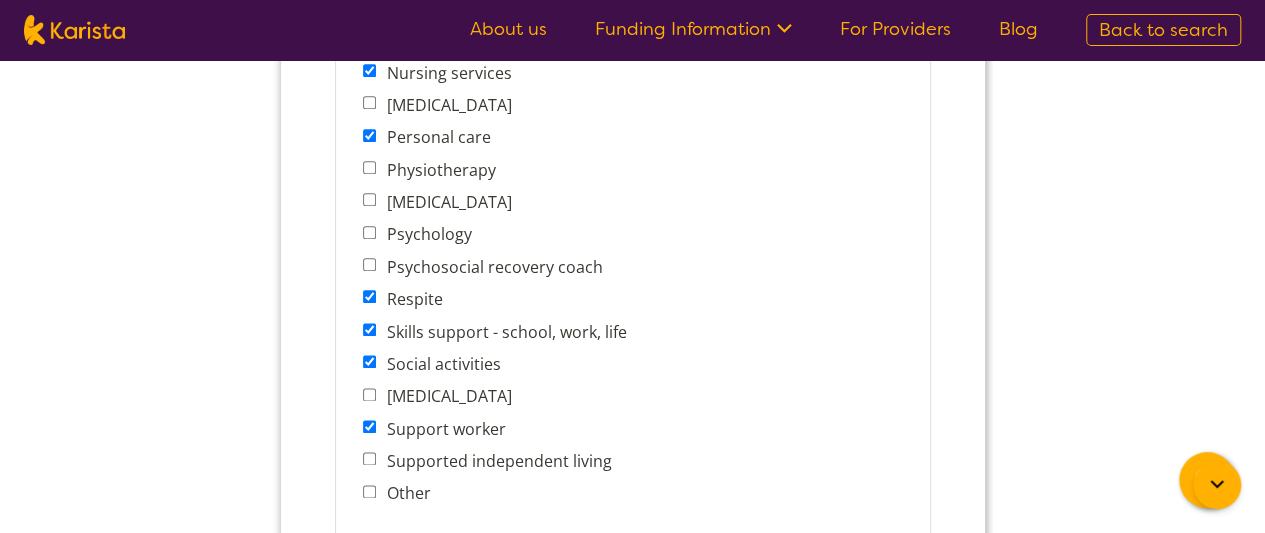 click on "Supported independent living" at bounding box center [368, 458] 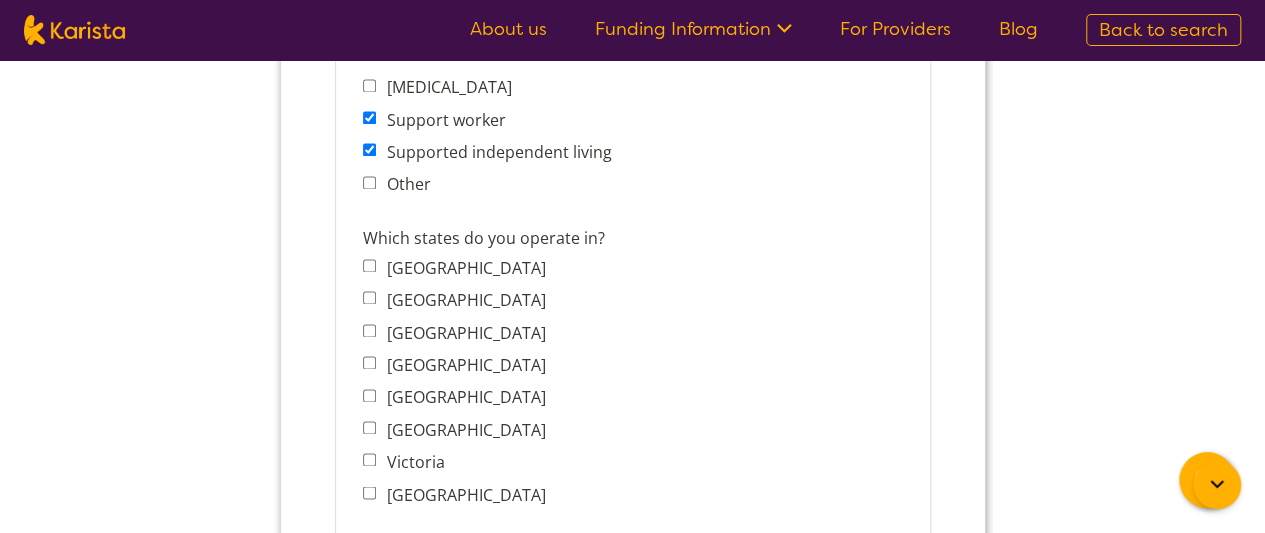 scroll, scrollTop: 1427, scrollLeft: 0, axis: vertical 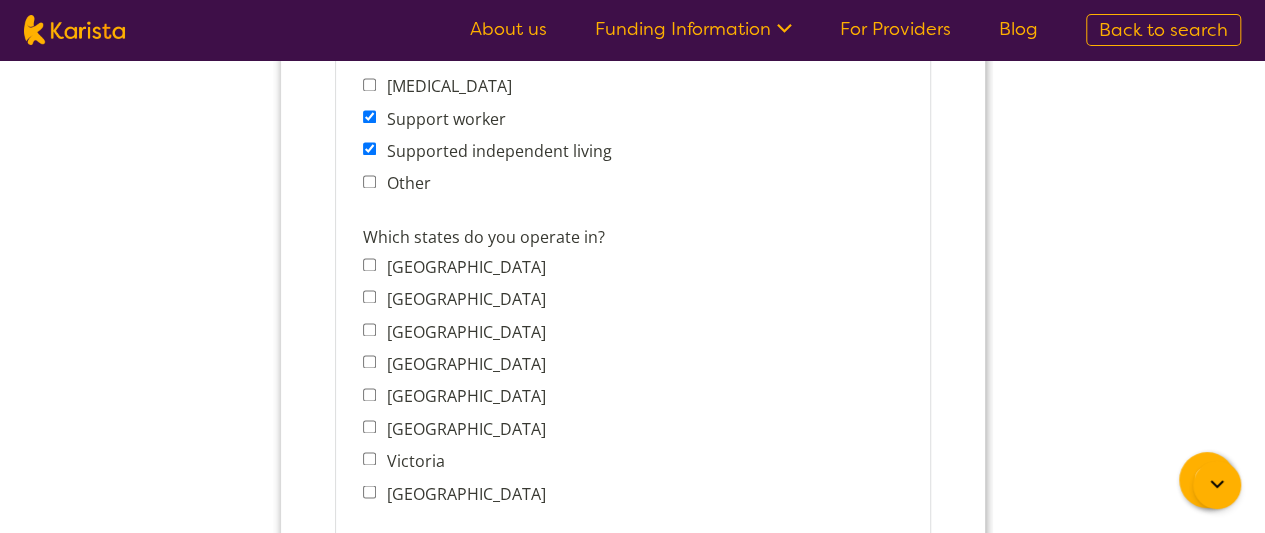 click on "South Australia" at bounding box center (368, 394) 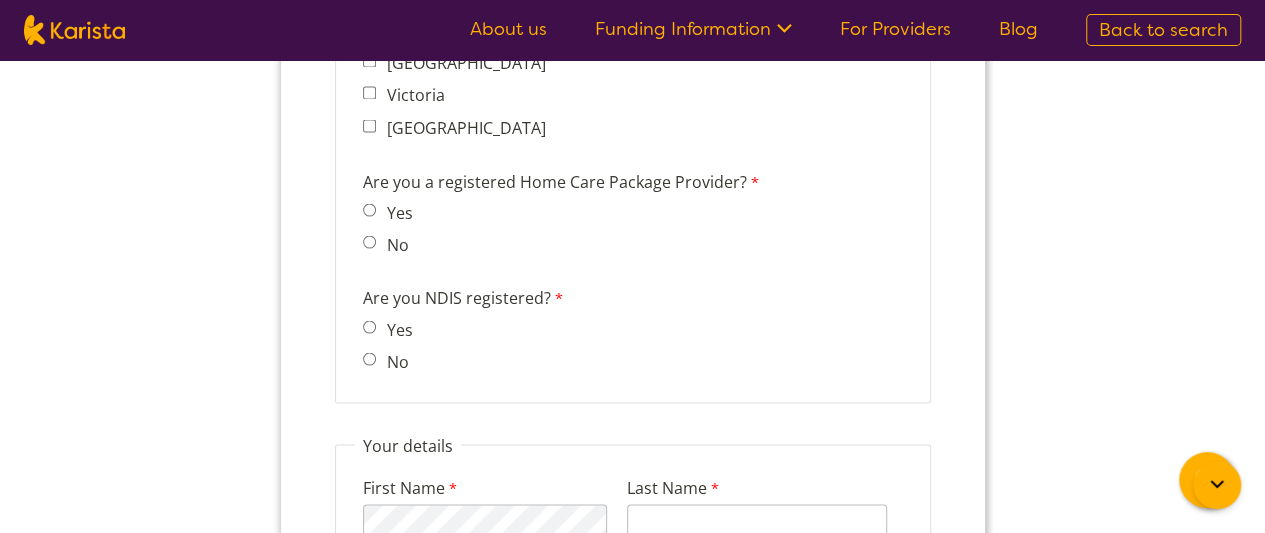 scroll, scrollTop: 1794, scrollLeft: 0, axis: vertical 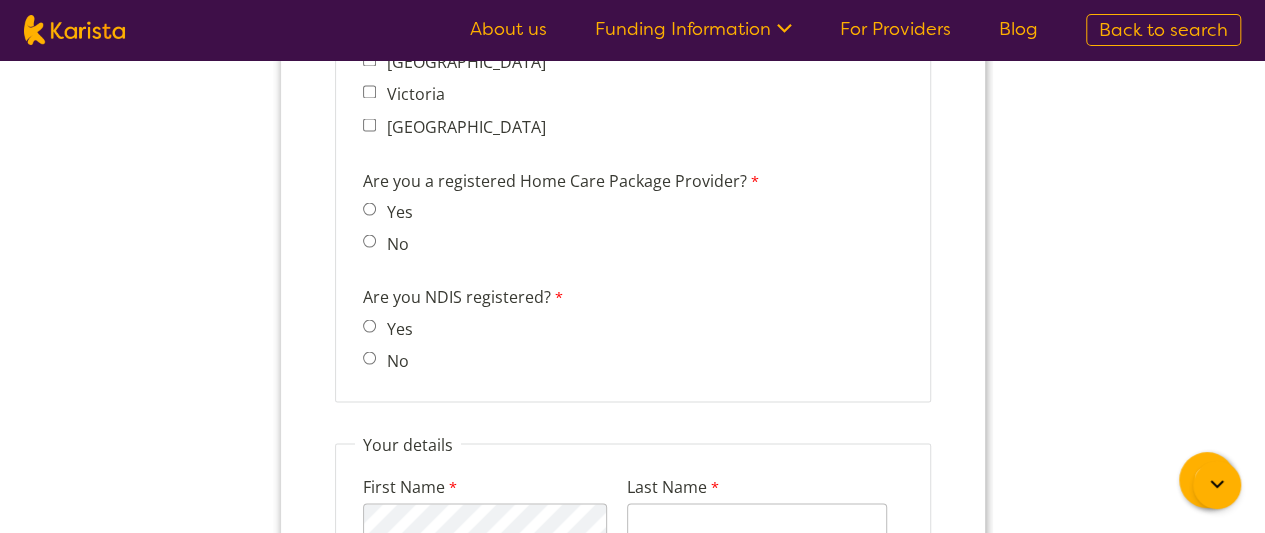 click on "No" at bounding box center [392, 243] 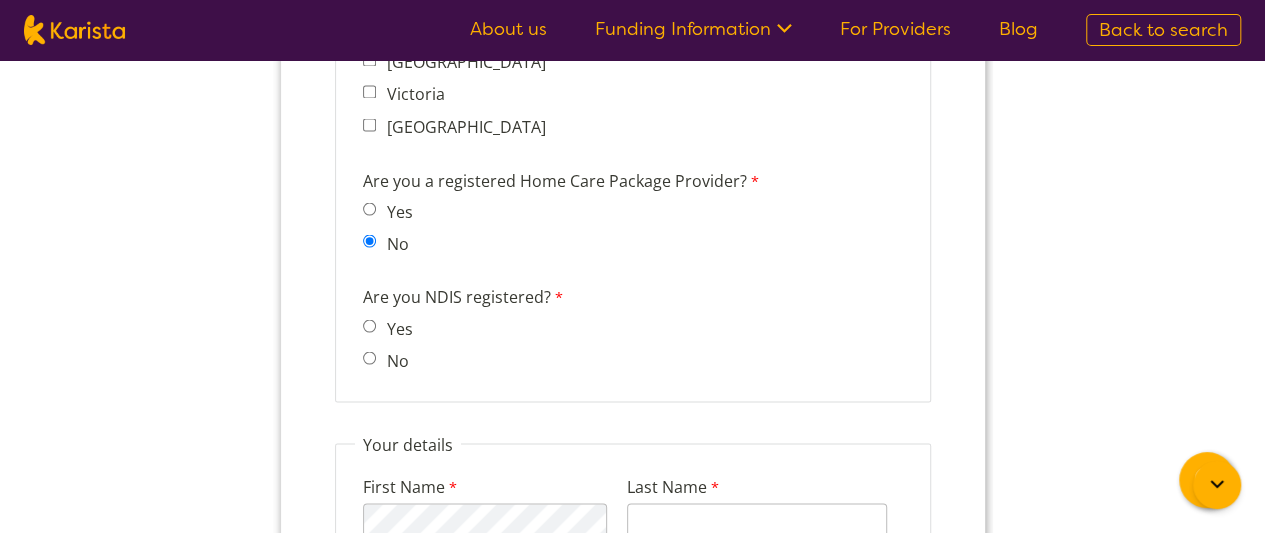 click on "Yes" at bounding box center [368, 325] 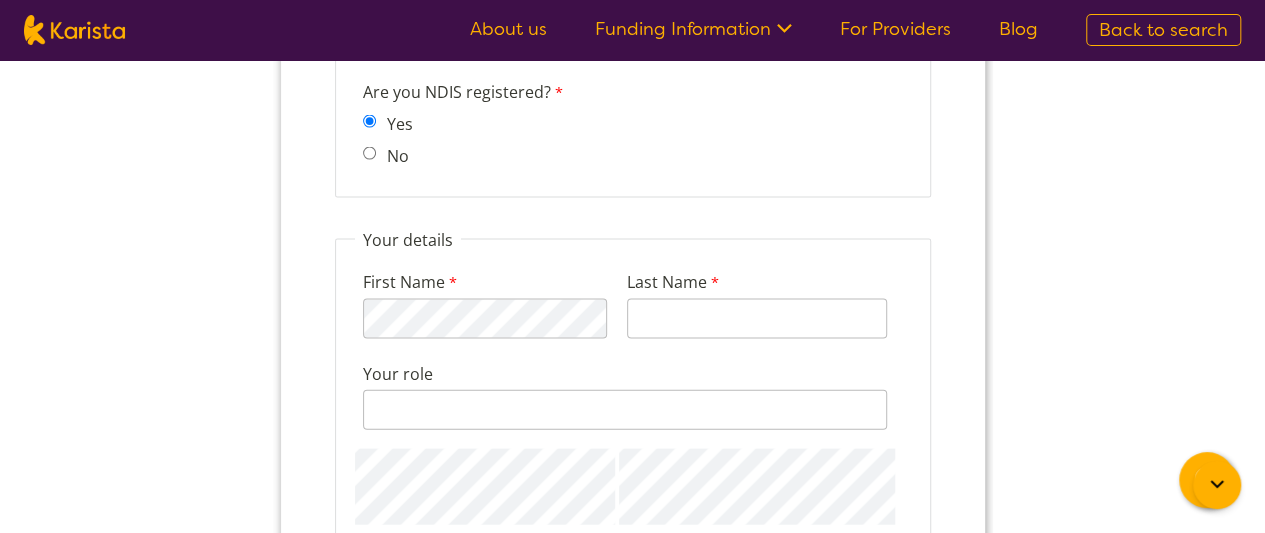 scroll, scrollTop: 2001, scrollLeft: 0, axis: vertical 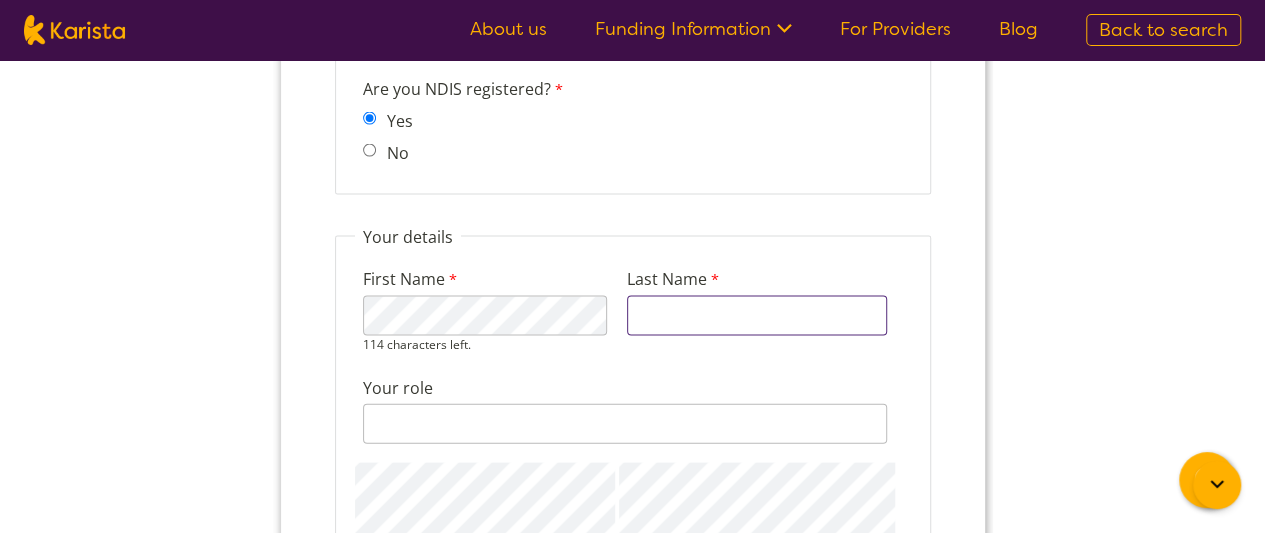 click on "Last Name" at bounding box center (756, 316) 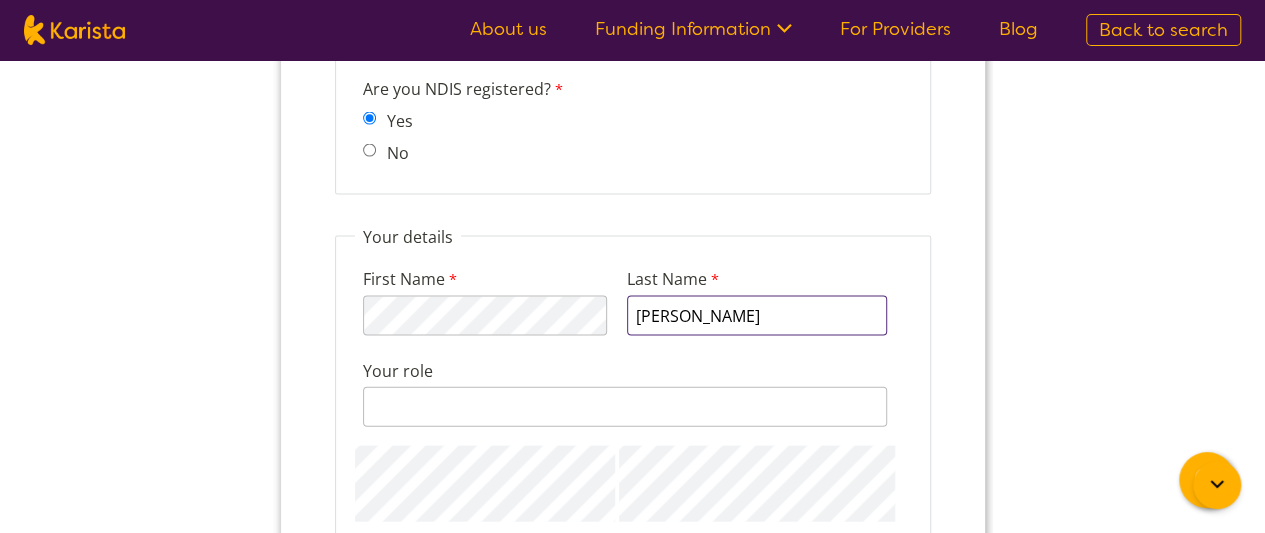 type on "sharma" 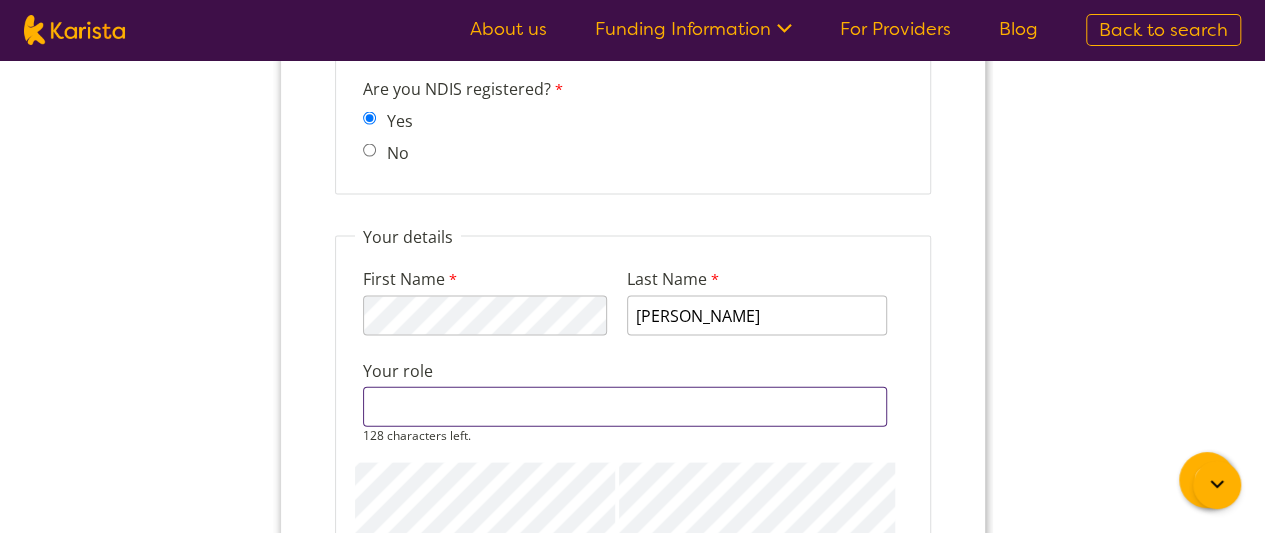click on "Your role" at bounding box center [624, 407] 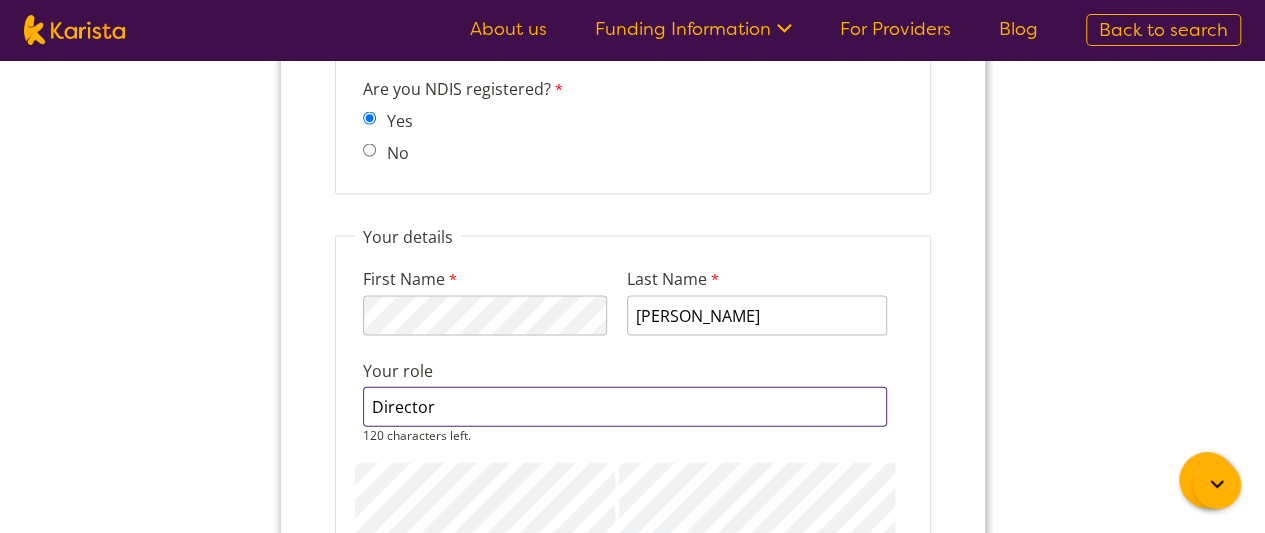 scroll, scrollTop: 2094, scrollLeft: 0, axis: vertical 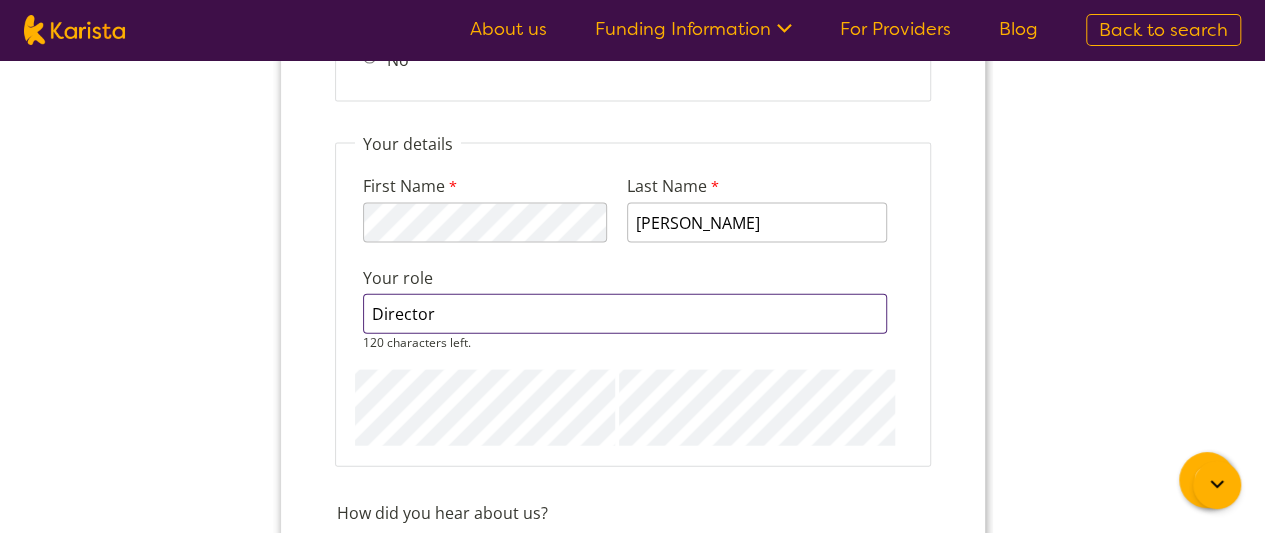 type on "Director" 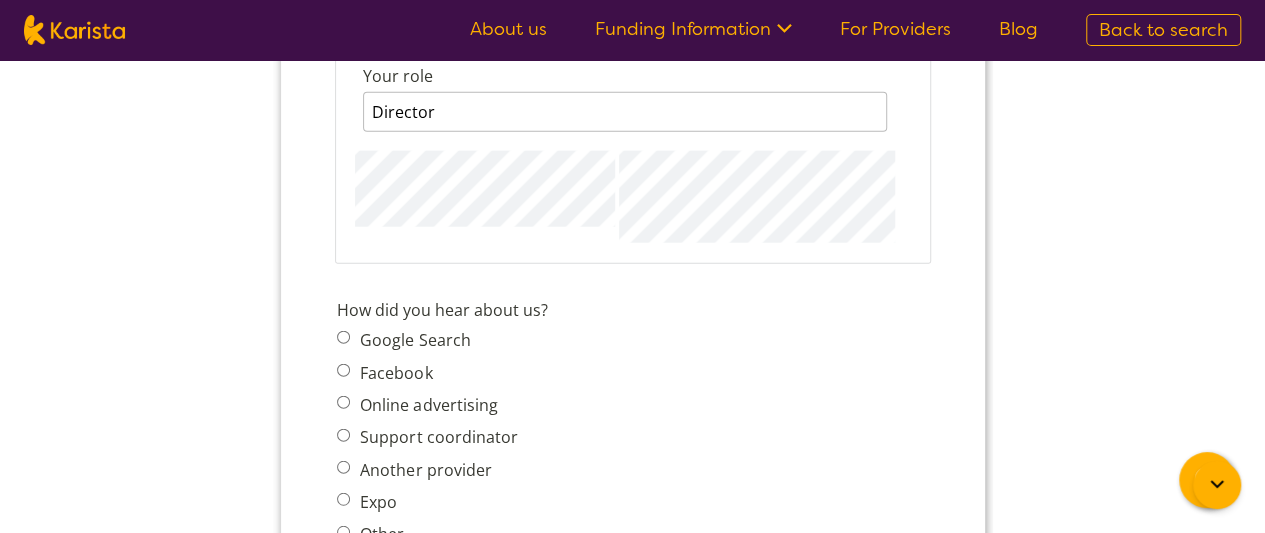 scroll, scrollTop: 2297, scrollLeft: 0, axis: vertical 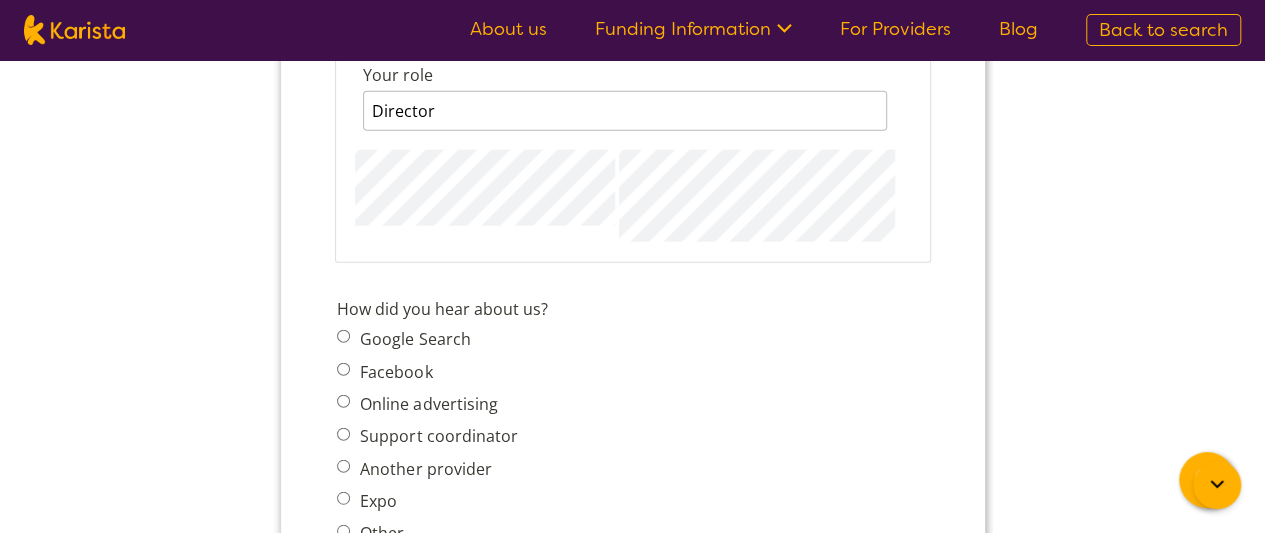 click on "Google Search" at bounding box center [432, 339] 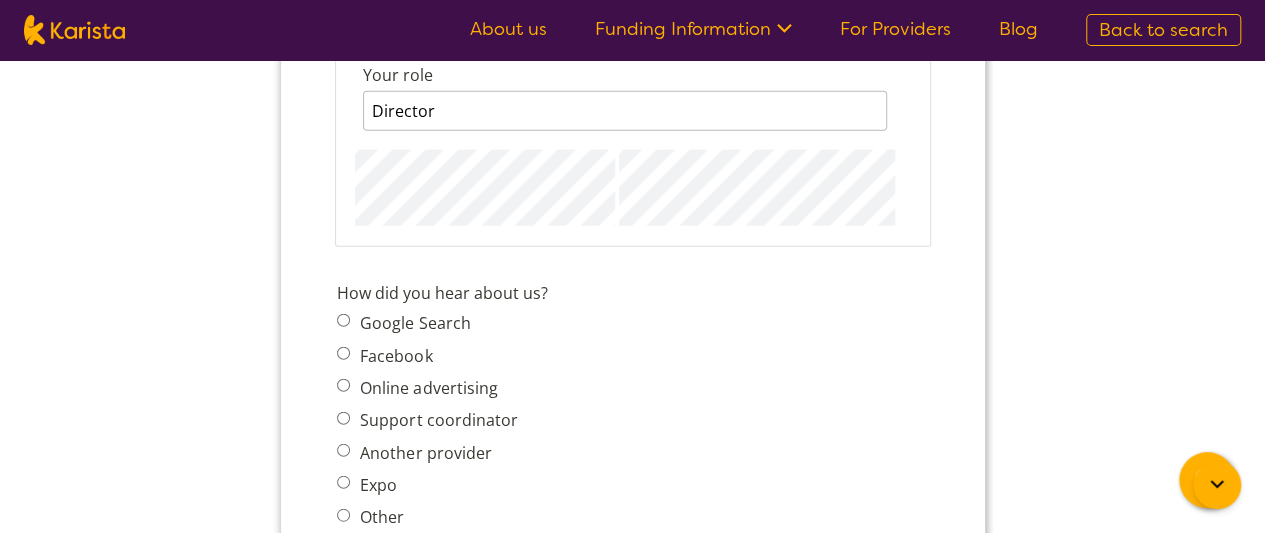 click on "Google Search" at bounding box center [342, 320] 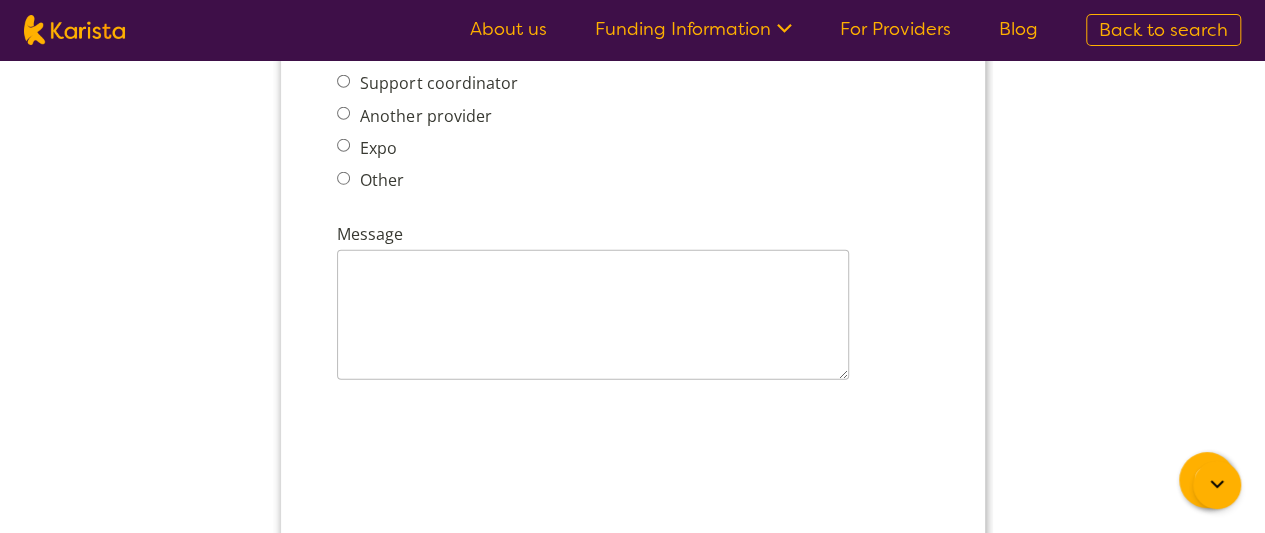 scroll, scrollTop: 2660, scrollLeft: 0, axis: vertical 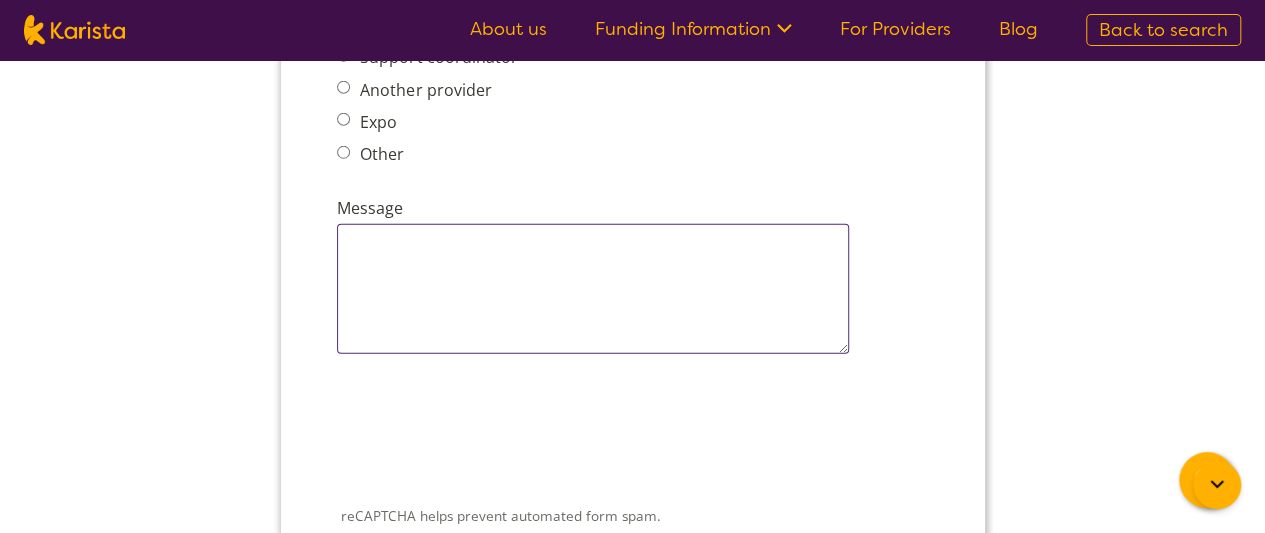 click on "Message" at bounding box center [592, 289] 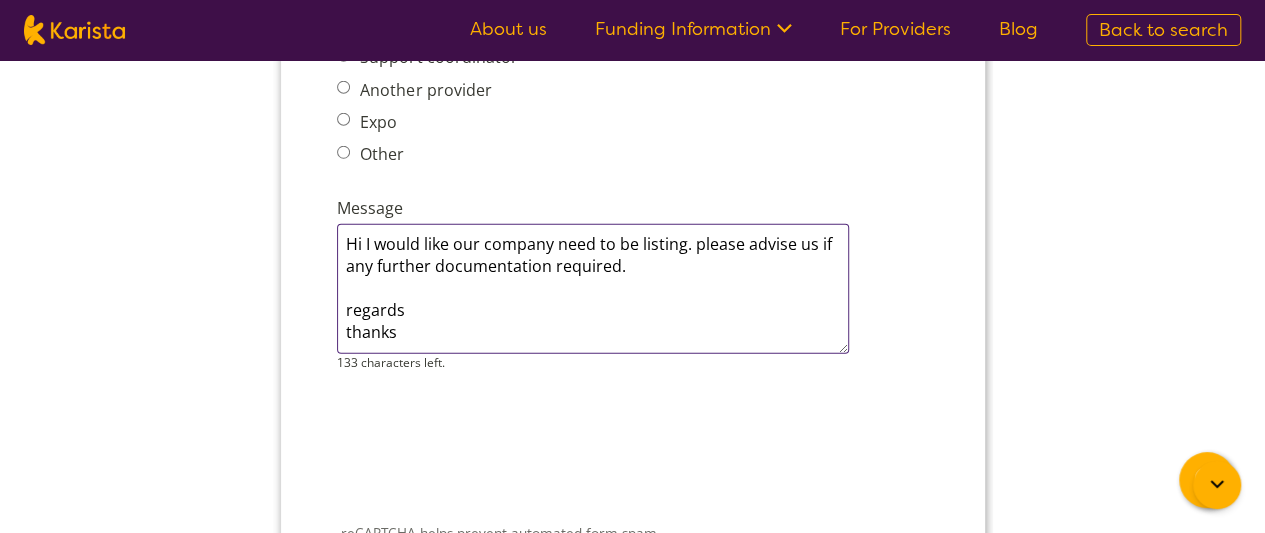 click on "Hi I would like our company need to be listing. please advise us if any further documentation required.
regards
thanks" at bounding box center (592, 289) 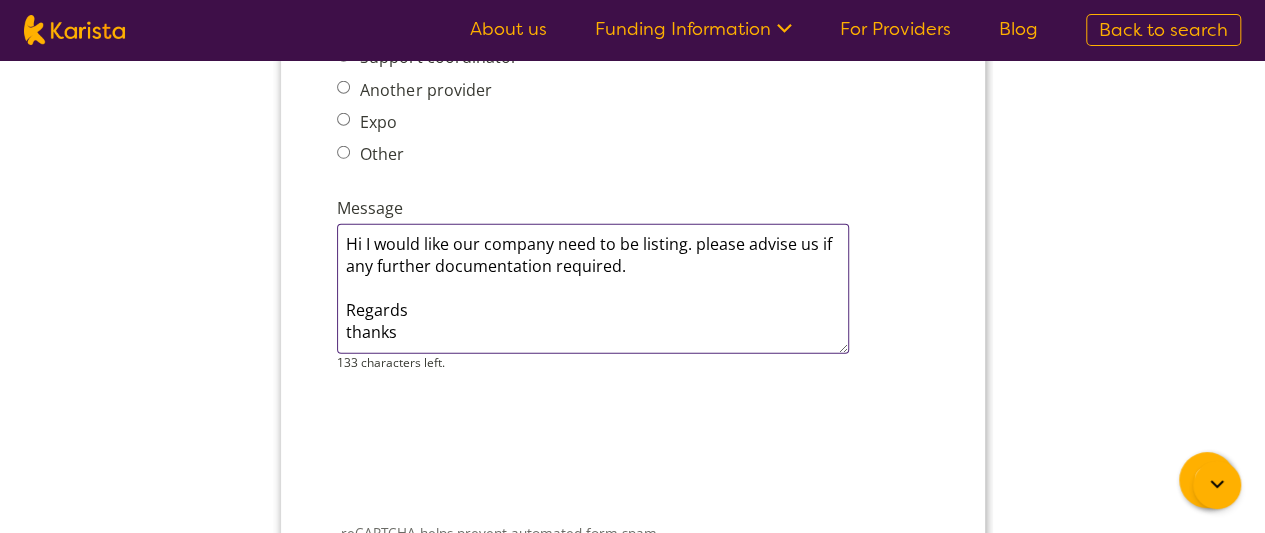 click on "Hi I would like our company need to be listing. please advise us if any further documentation required.
Regards
thanks" at bounding box center (592, 289) 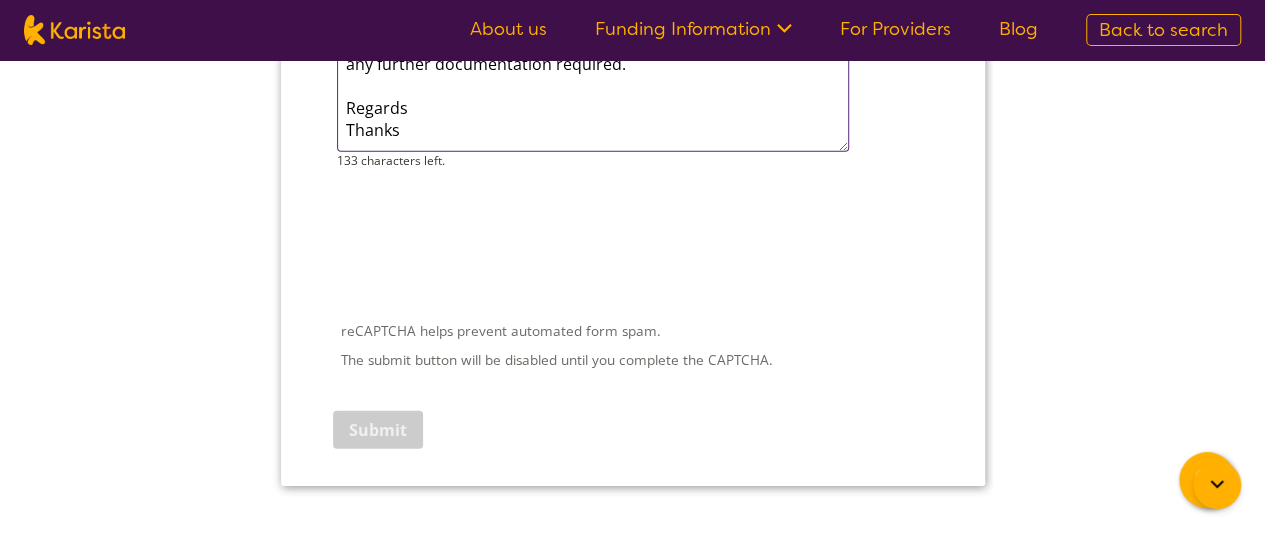 scroll, scrollTop: 2864, scrollLeft: 0, axis: vertical 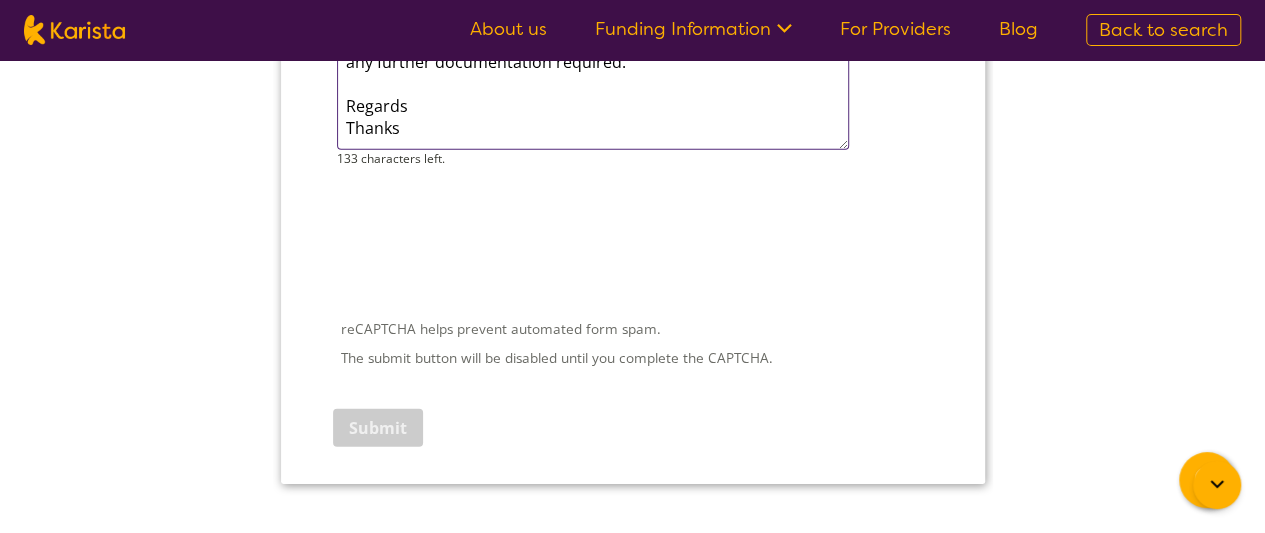 type on "Hi I would like our company need to be listing. please advise us if any further documentation required.
Regards
Thanks" 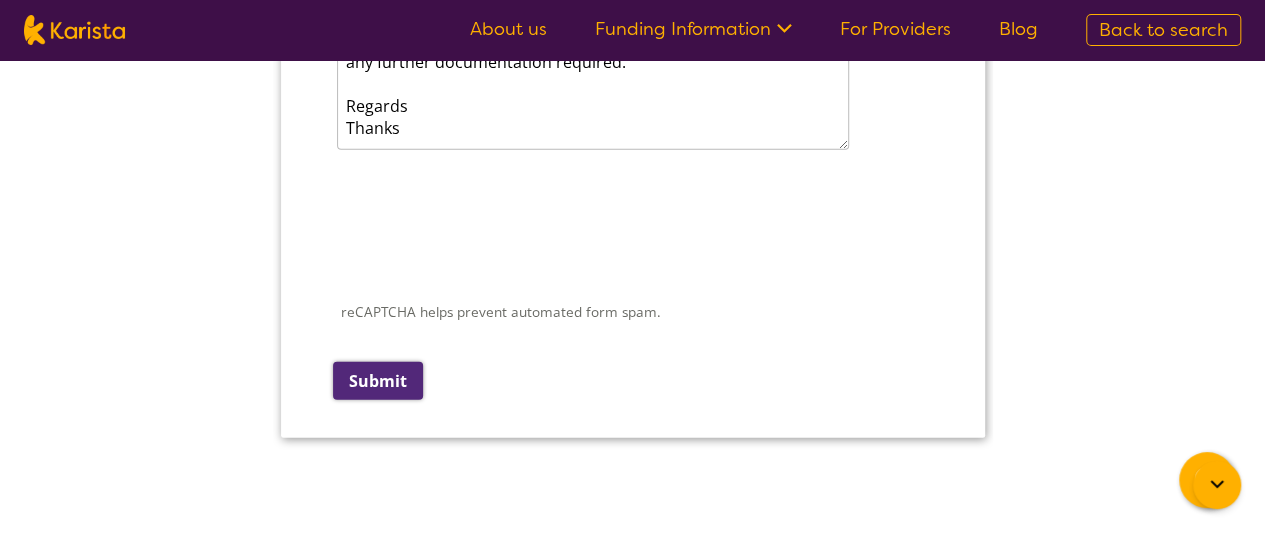 click on "Submit" at bounding box center [377, 381] 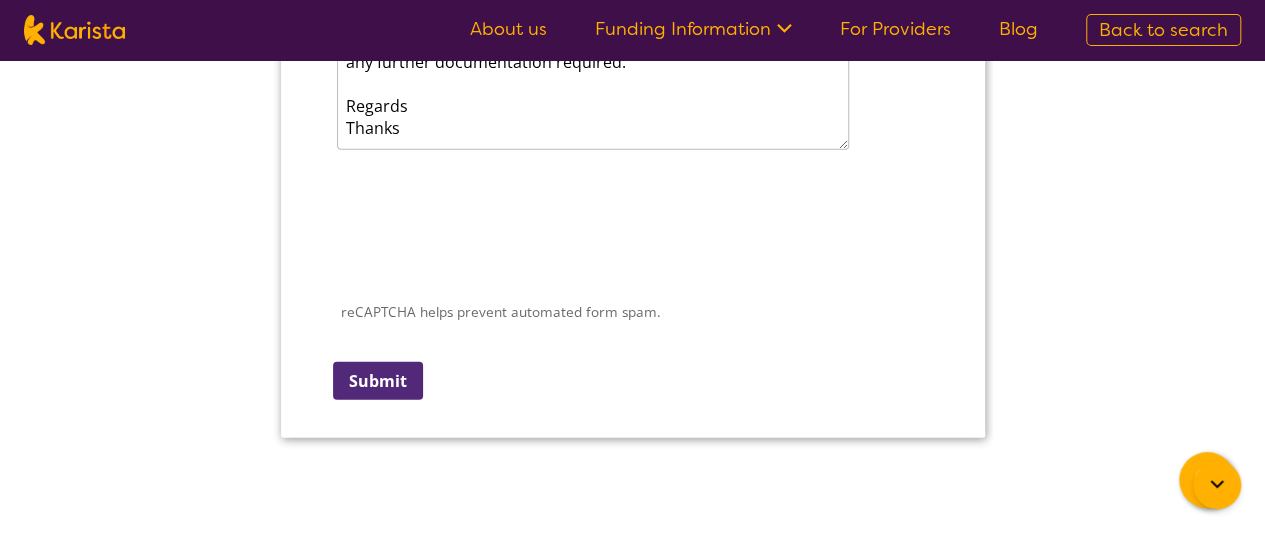 scroll, scrollTop: 30, scrollLeft: 0, axis: vertical 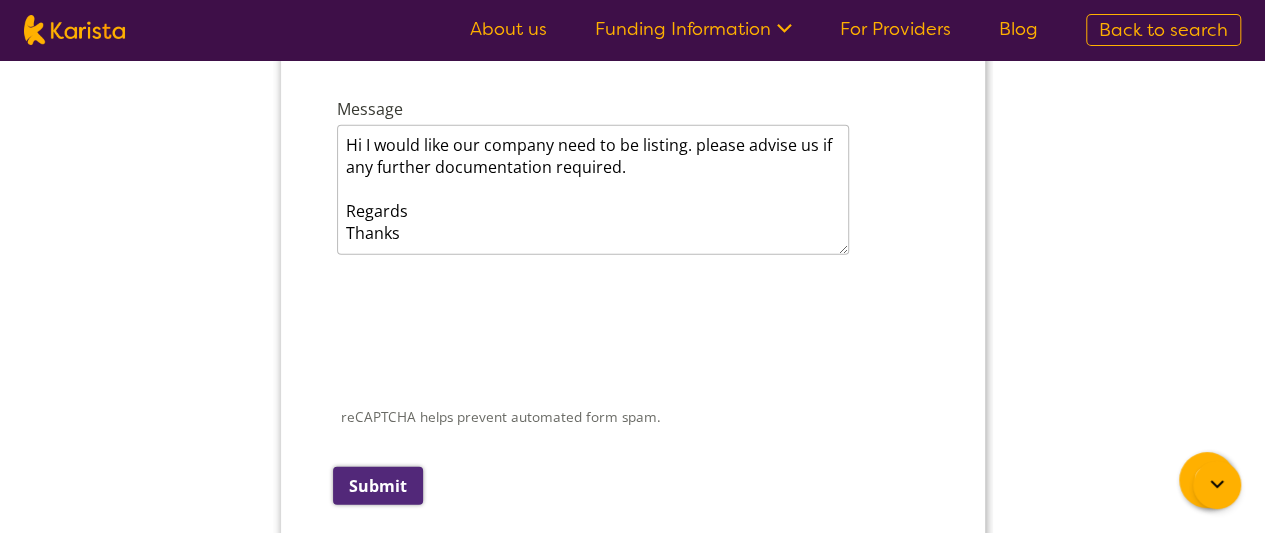 click on "Submit" at bounding box center (377, 486) 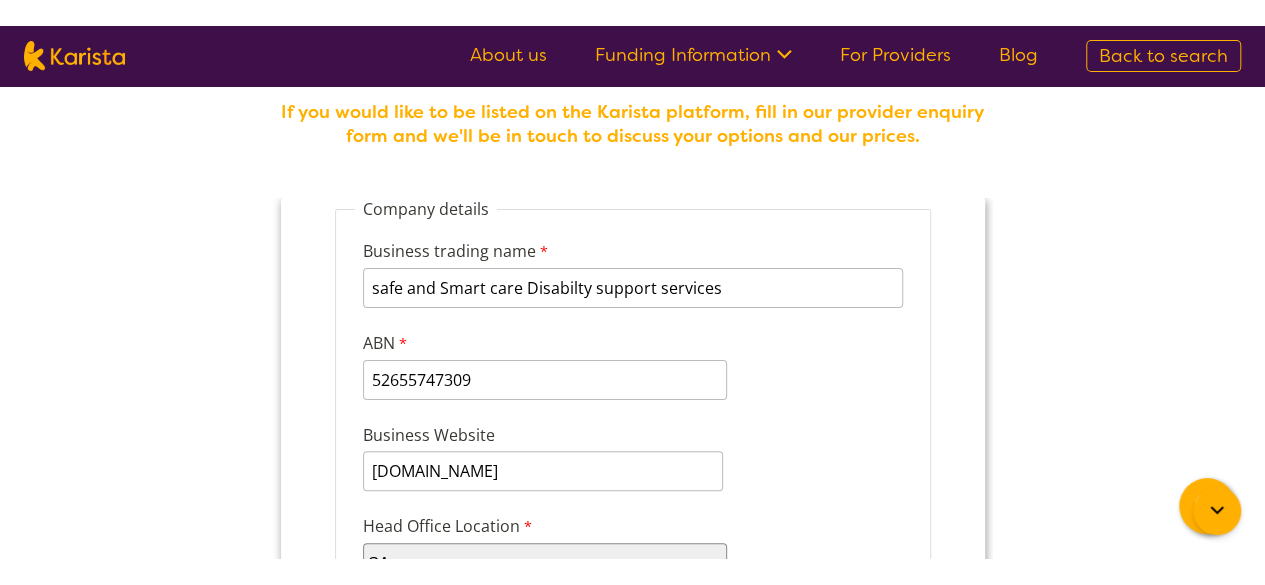 scroll, scrollTop: 0, scrollLeft: 0, axis: both 